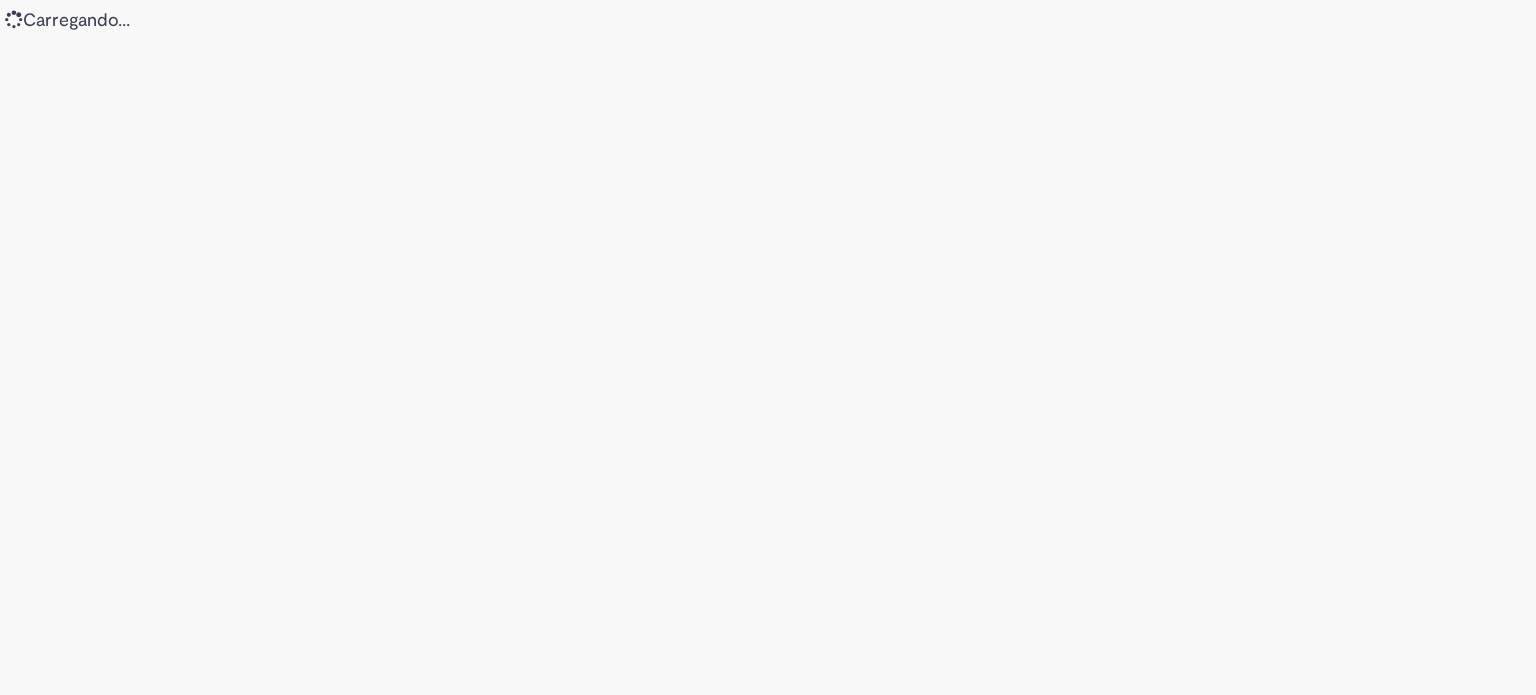 scroll, scrollTop: 0, scrollLeft: 0, axis: both 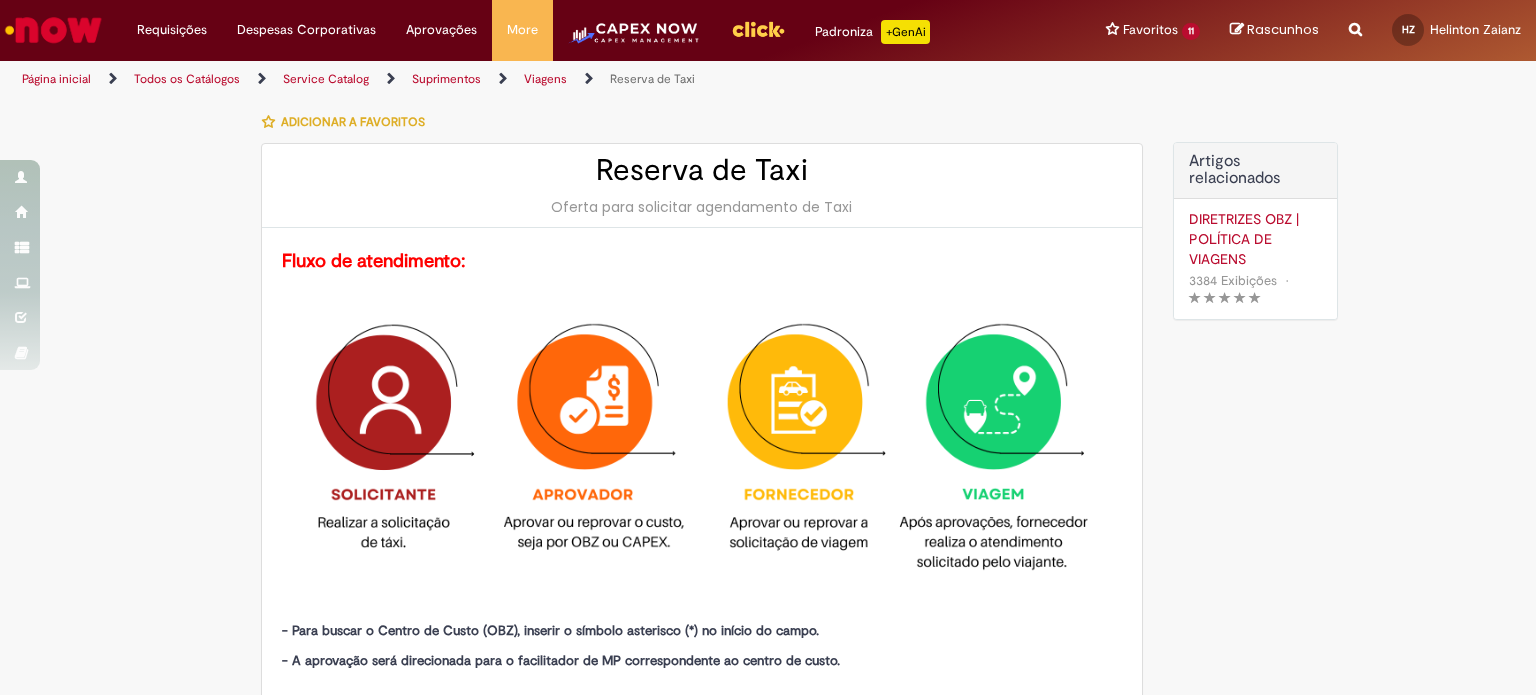 type on "********" 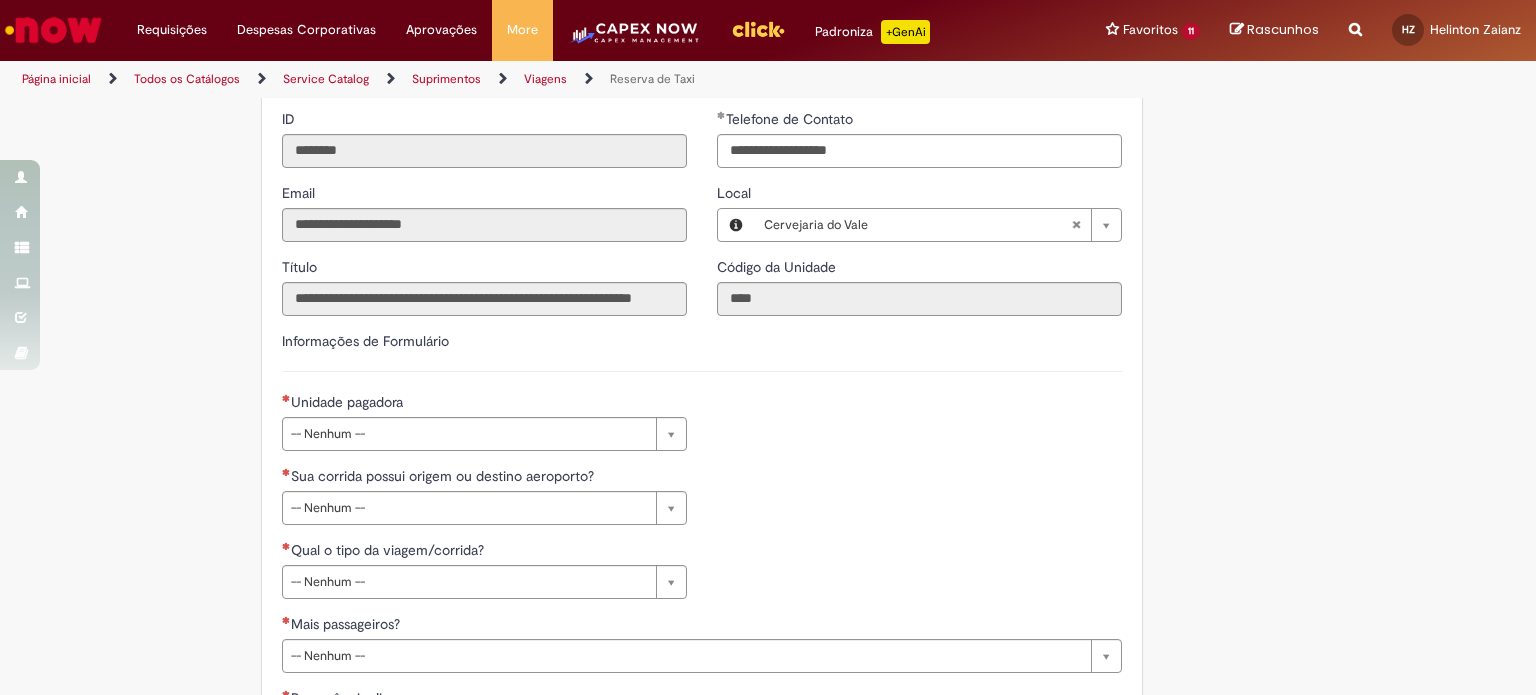 scroll, scrollTop: 700, scrollLeft: 0, axis: vertical 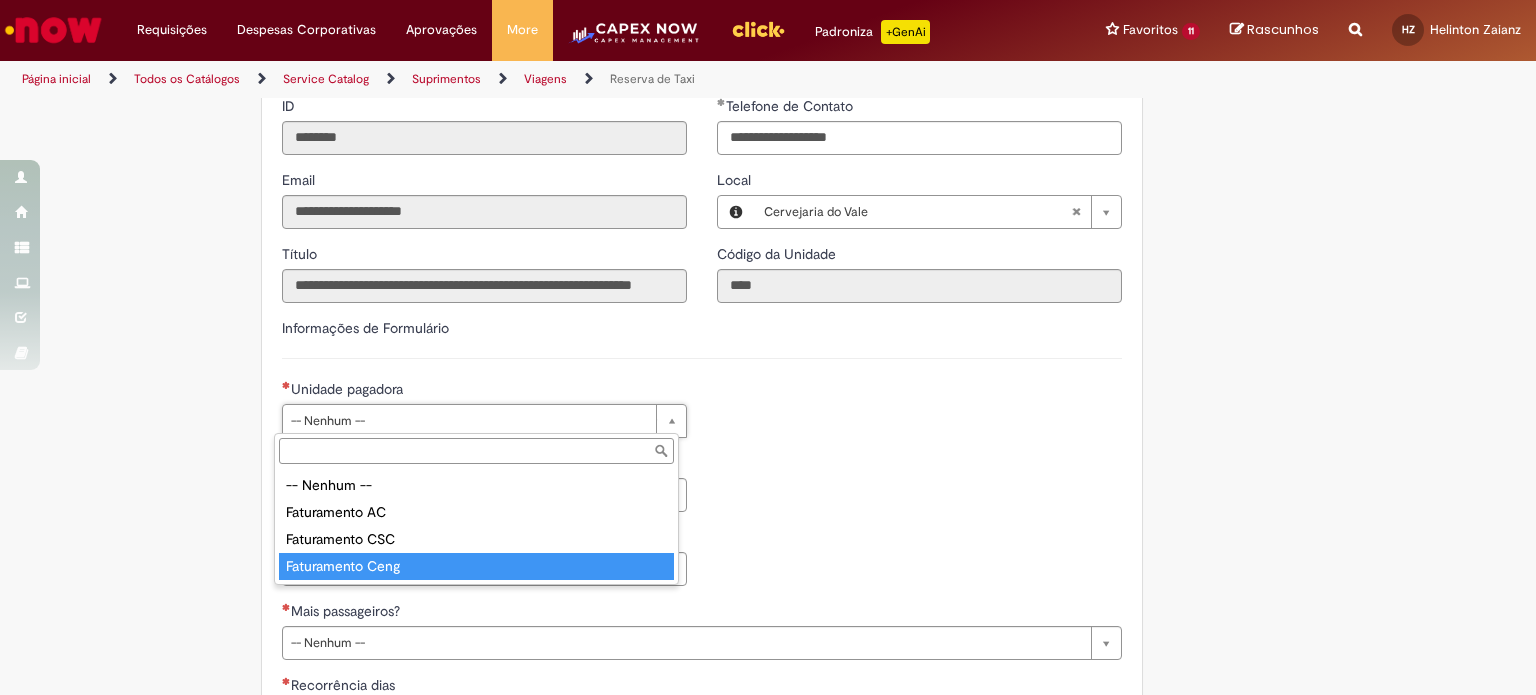 type on "**********" 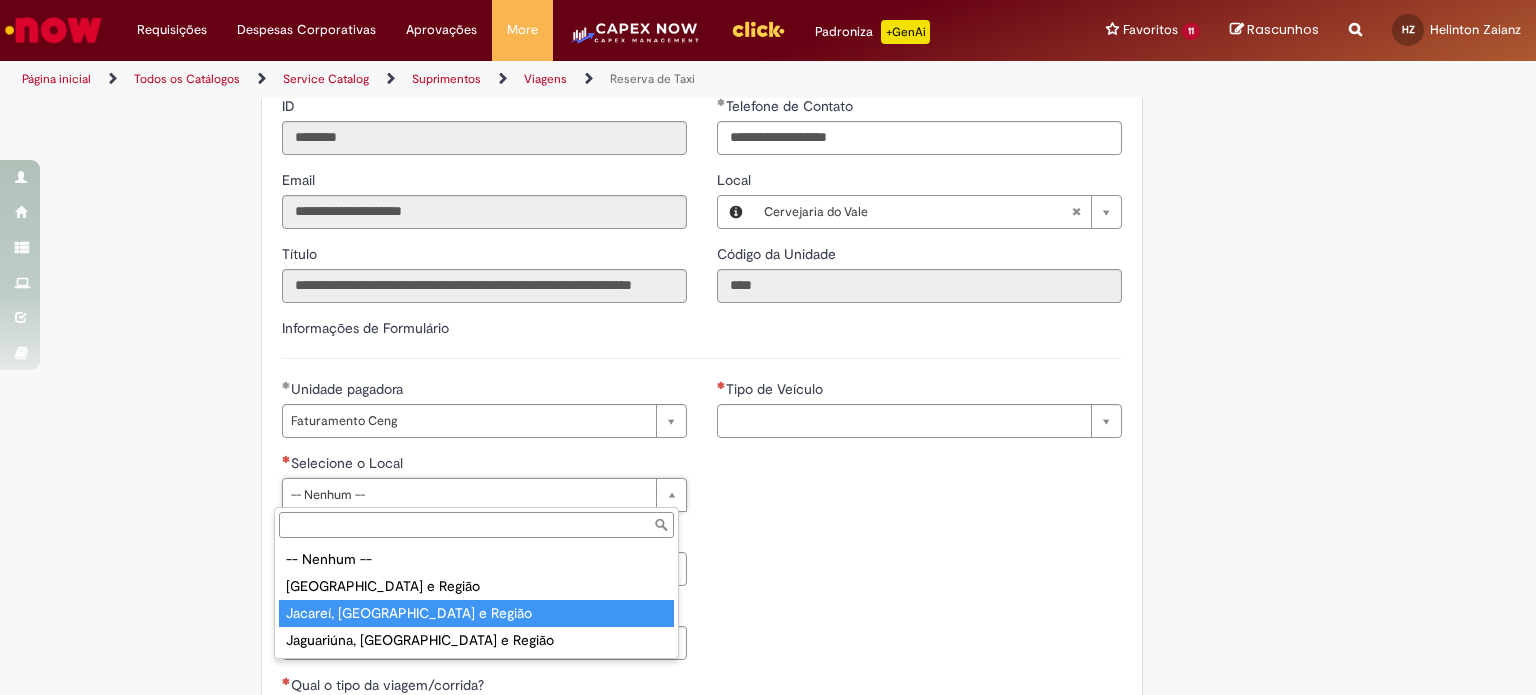 type on "**********" 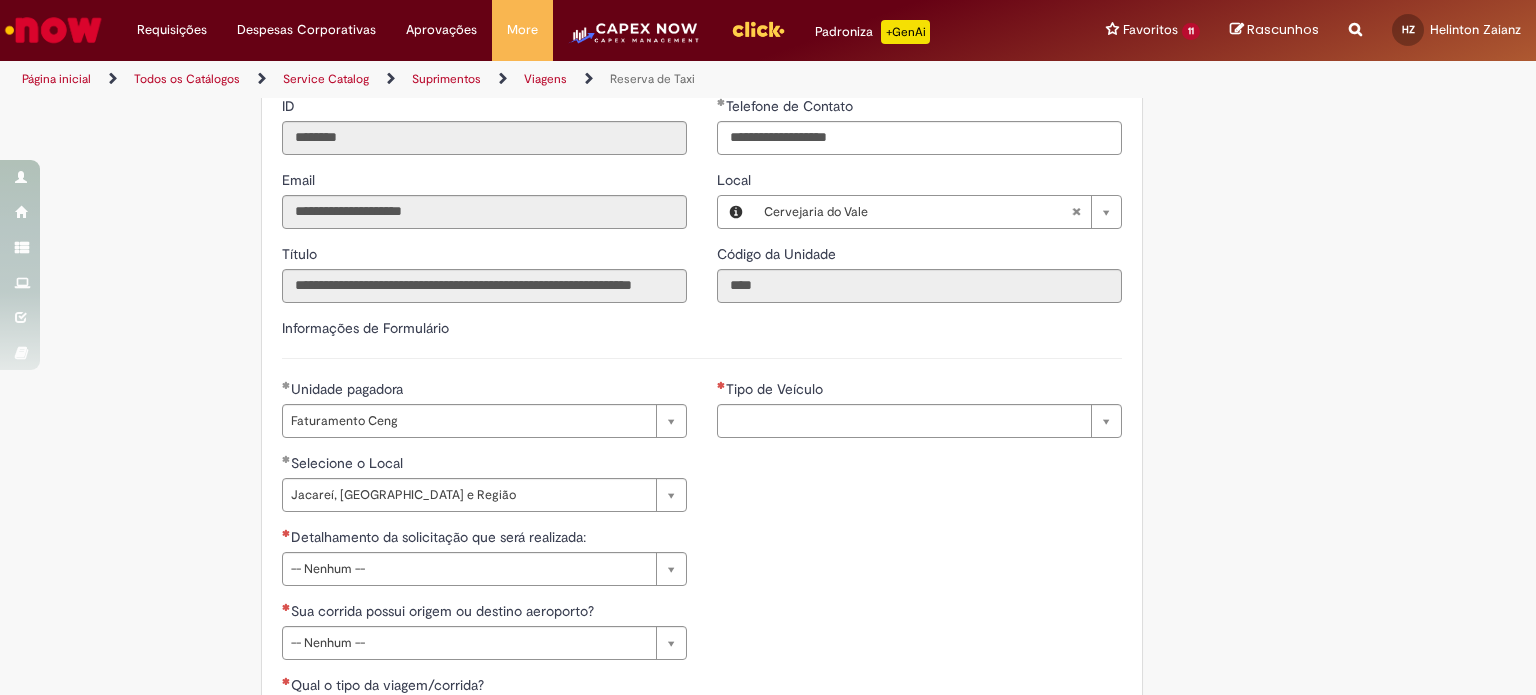 click on "**********" at bounding box center (702, 527) 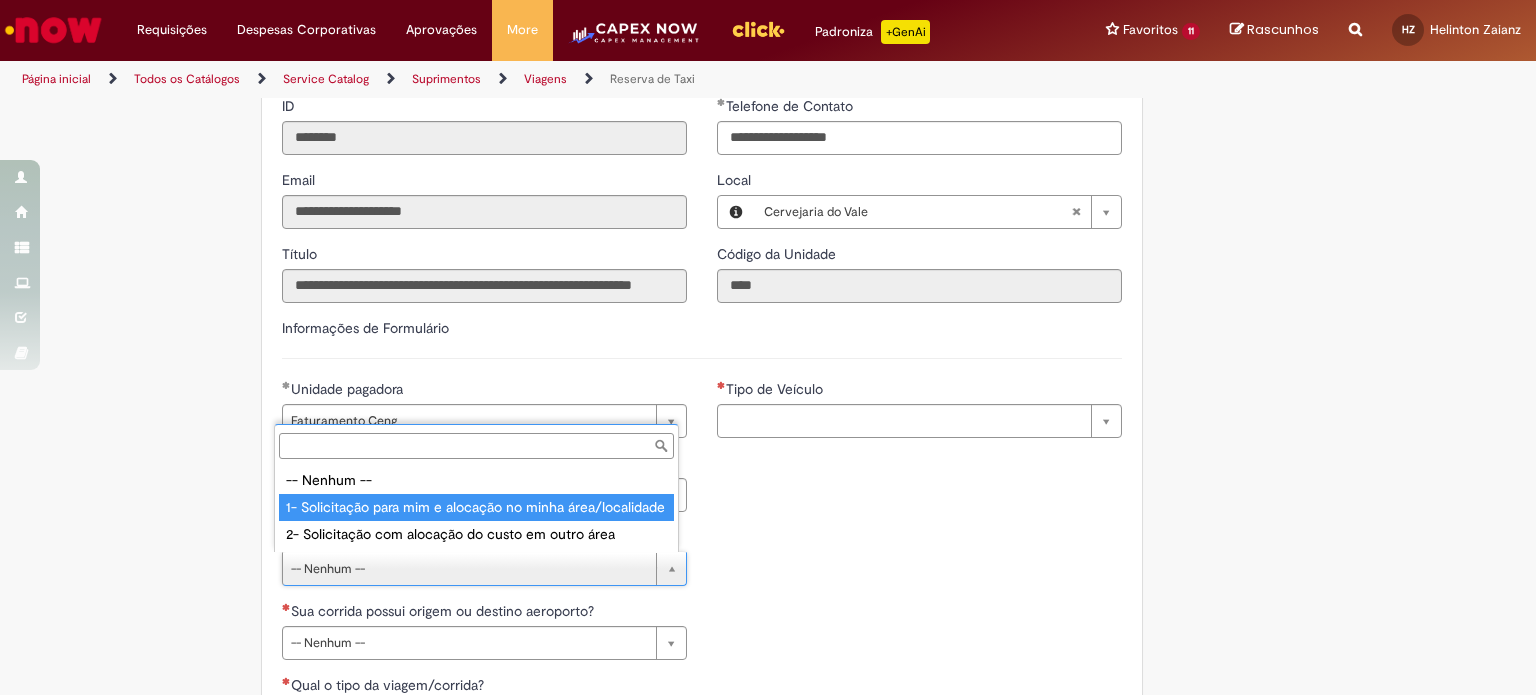 type on "**********" 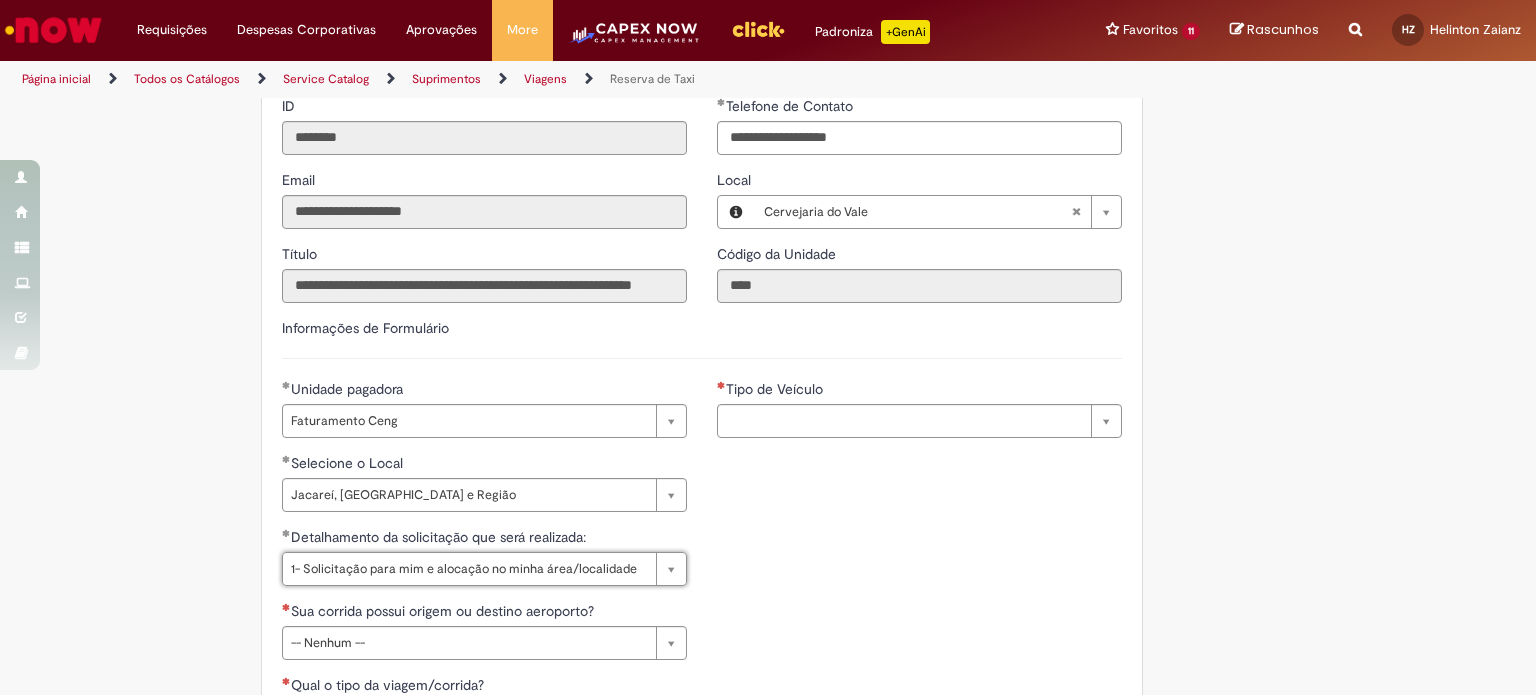 click on "**********" at bounding box center (702, 527) 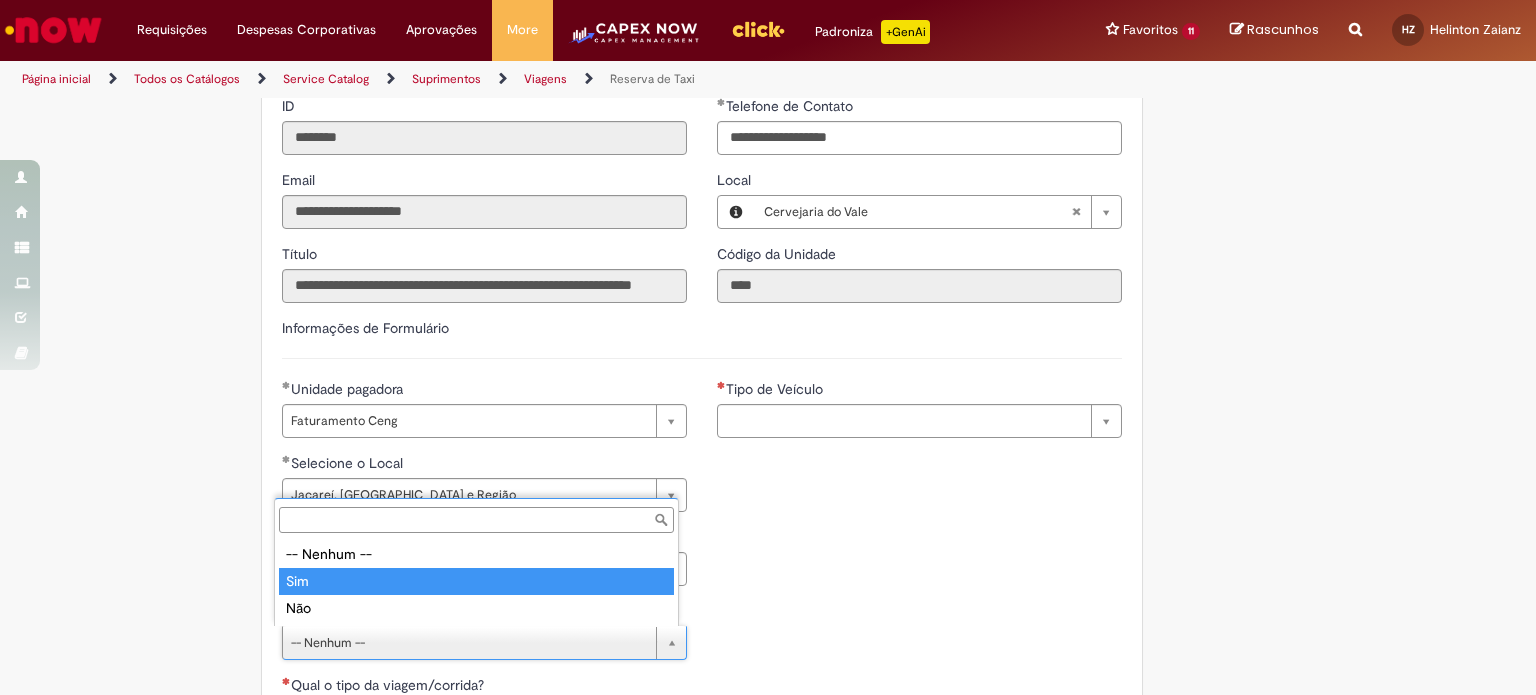 type on "***" 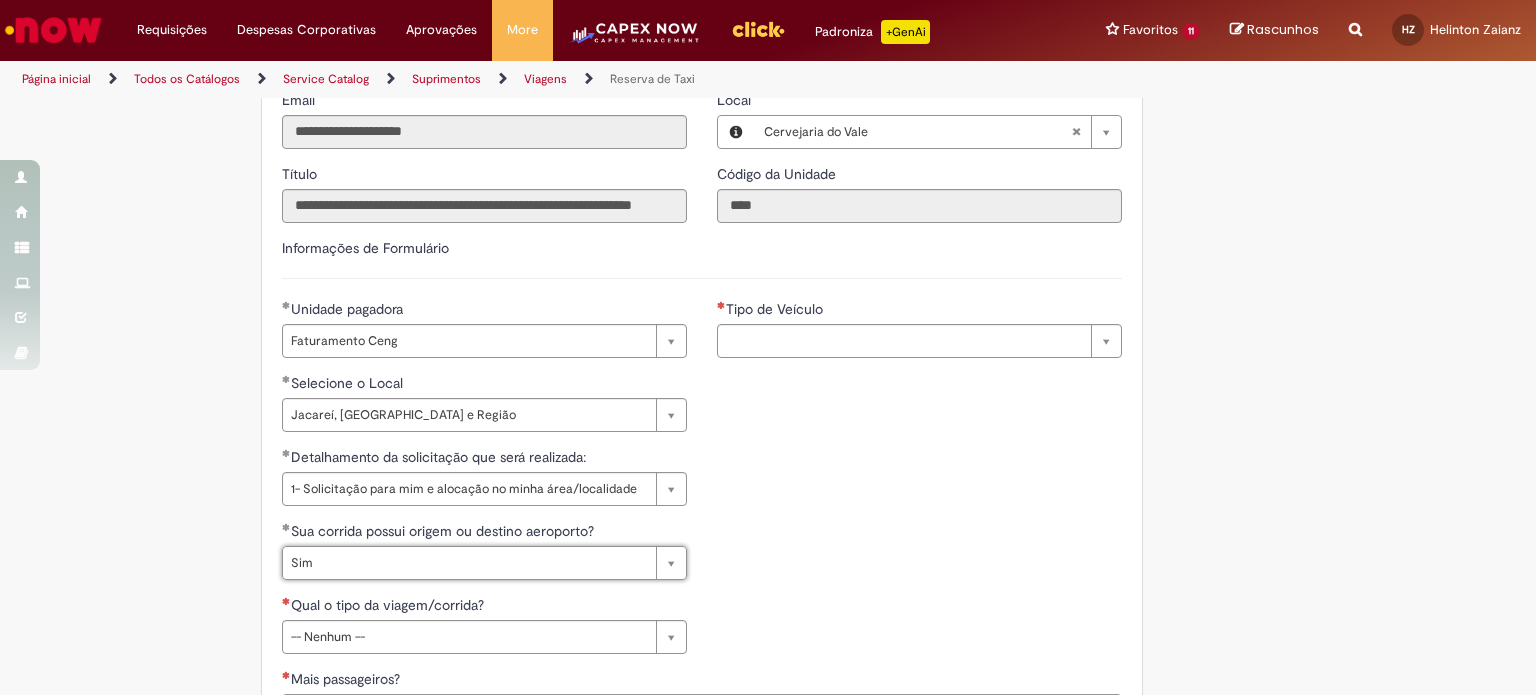 scroll, scrollTop: 900, scrollLeft: 0, axis: vertical 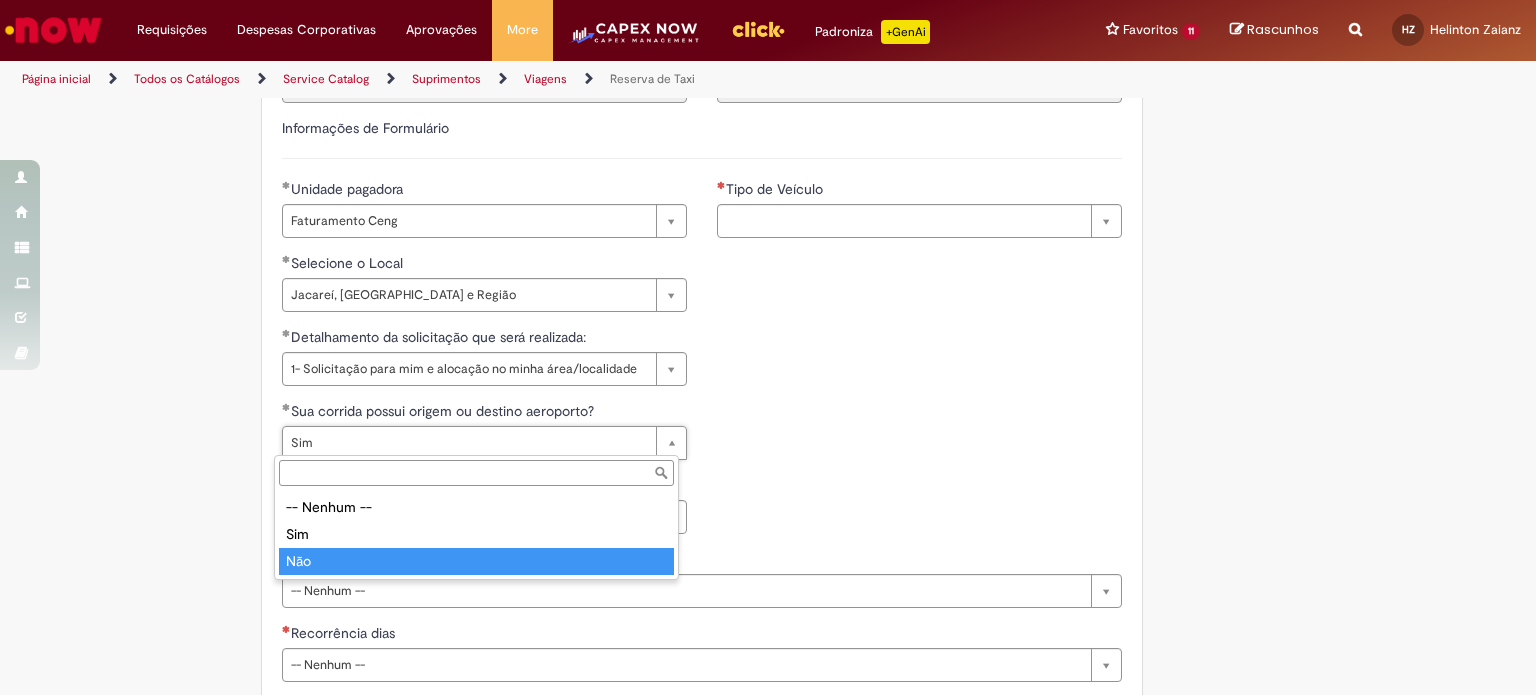type on "***" 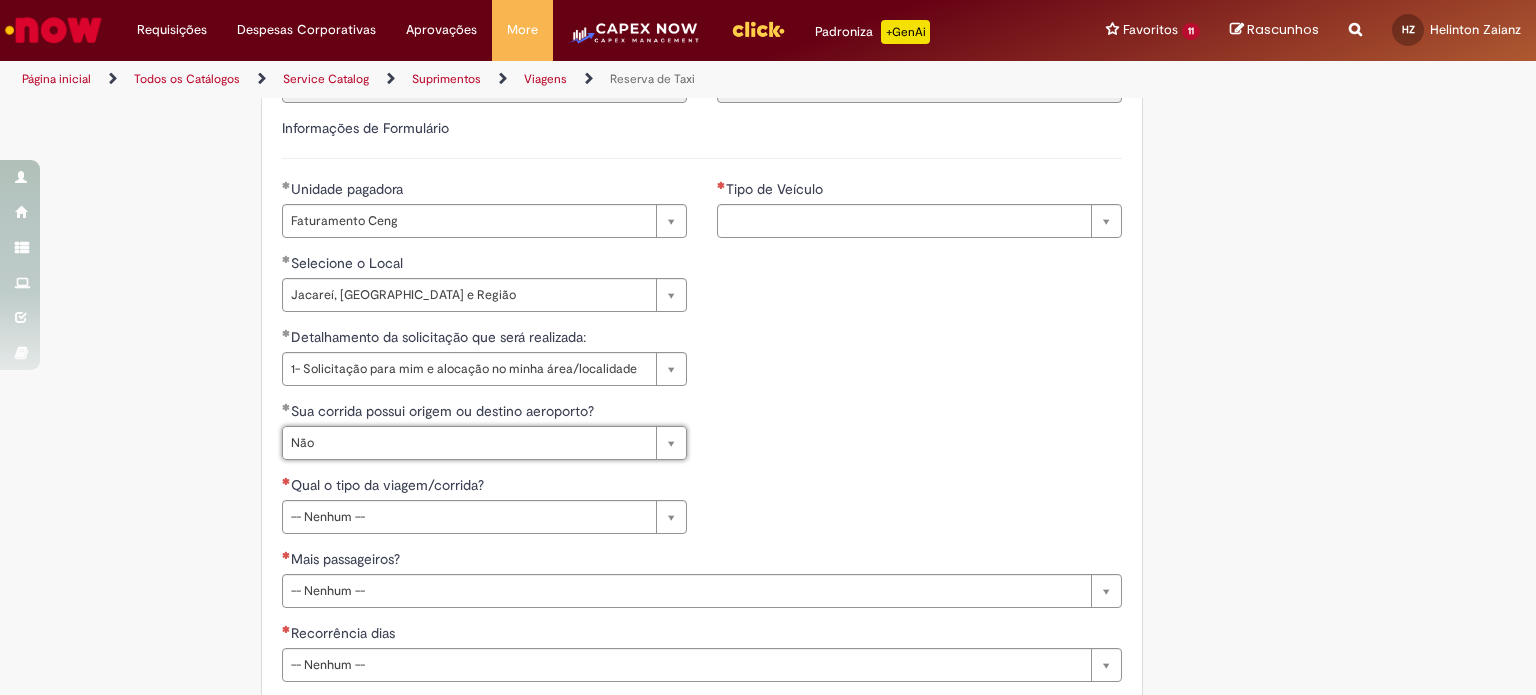 scroll, scrollTop: 0, scrollLeft: 21, axis: horizontal 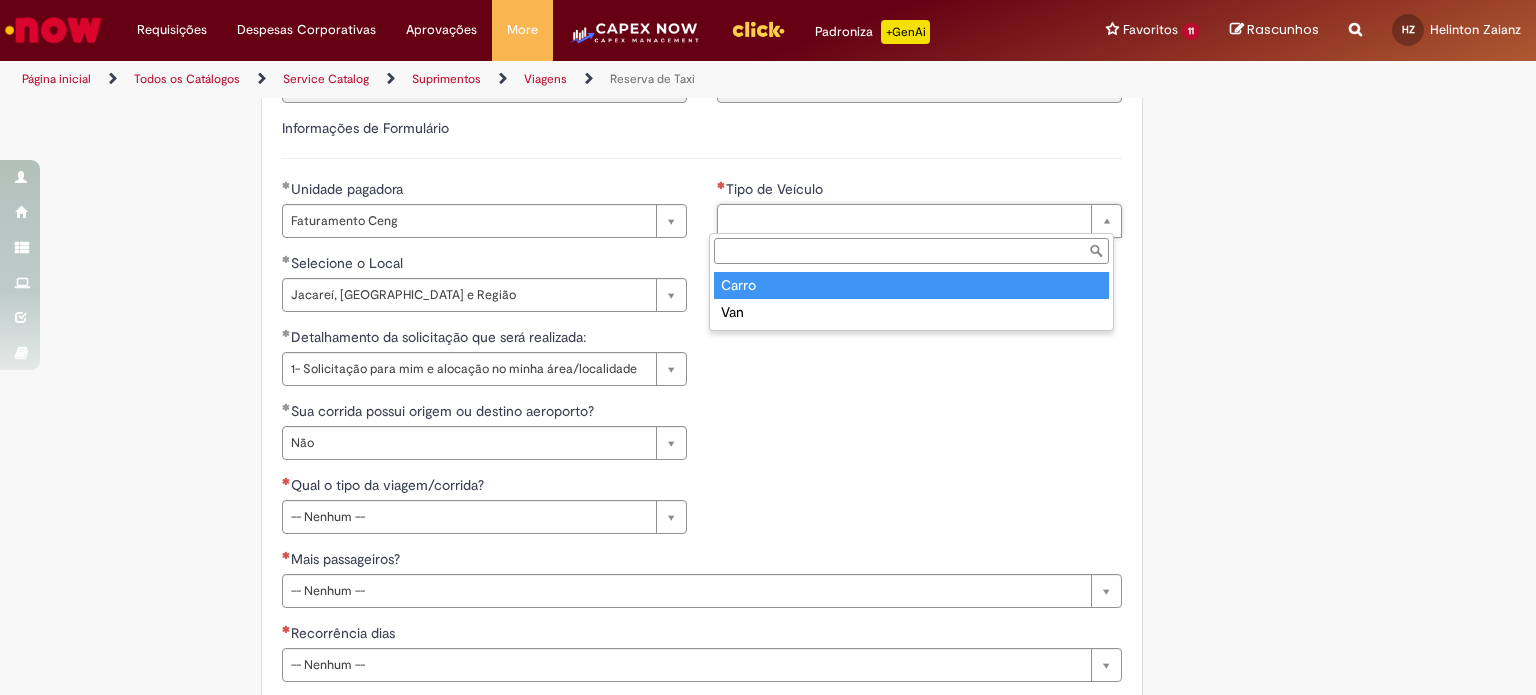 type on "*****" 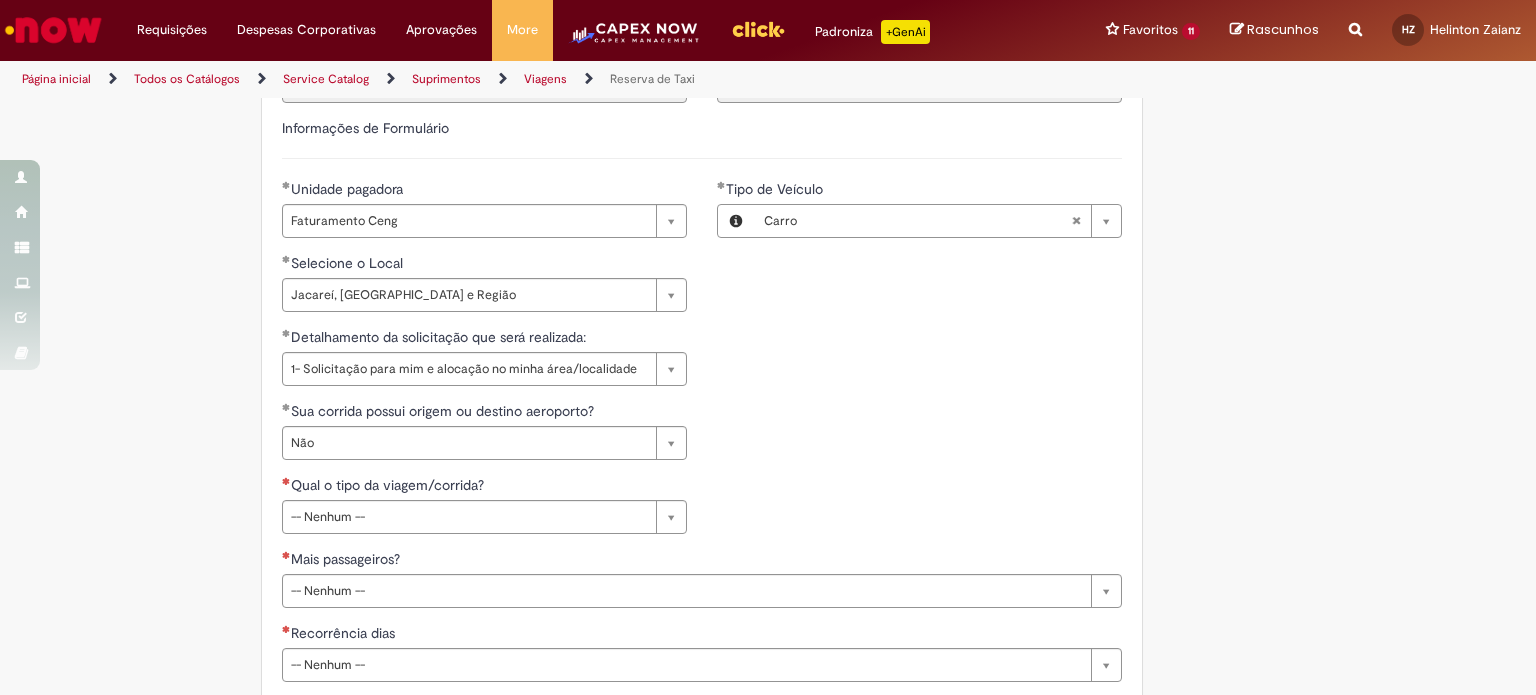 click on "**********" at bounding box center [702, 327] 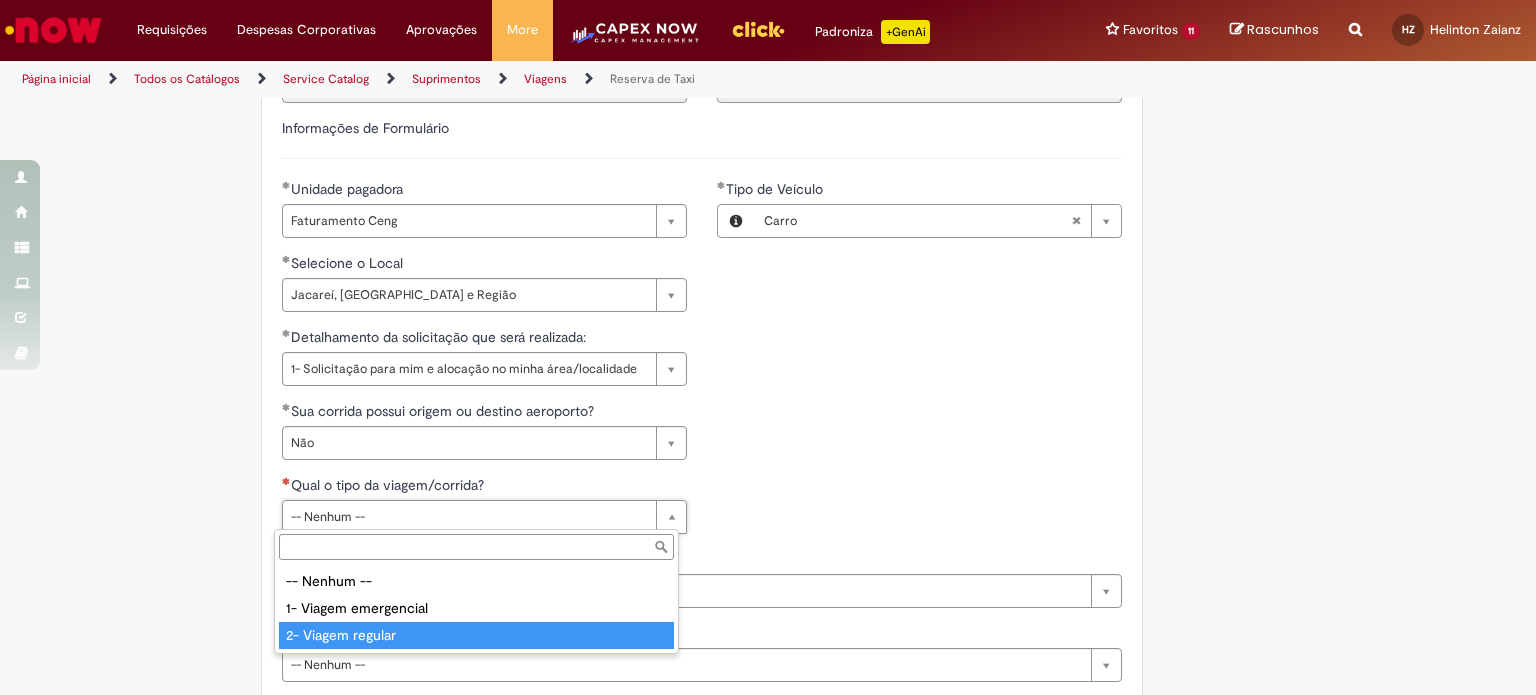 type on "**********" 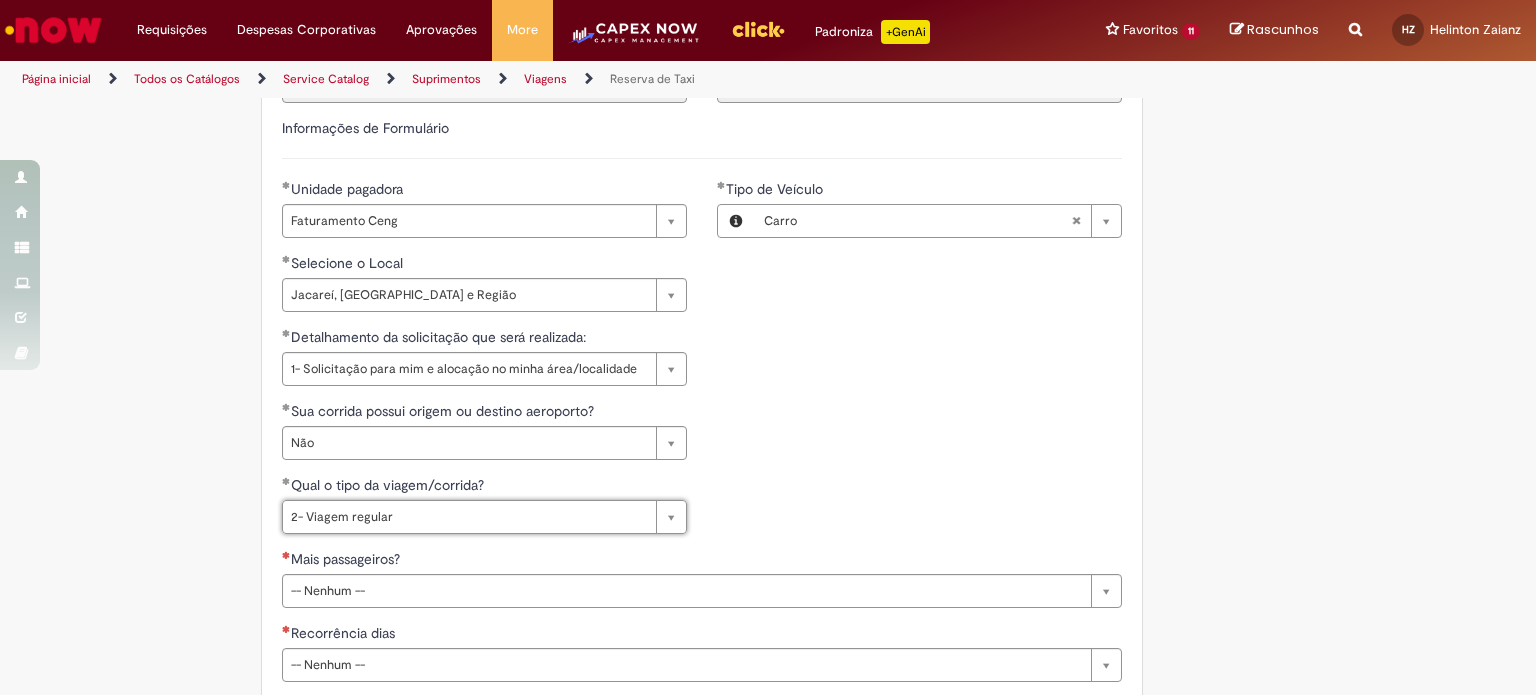 click on "Mais passageiros?" at bounding box center [702, 561] 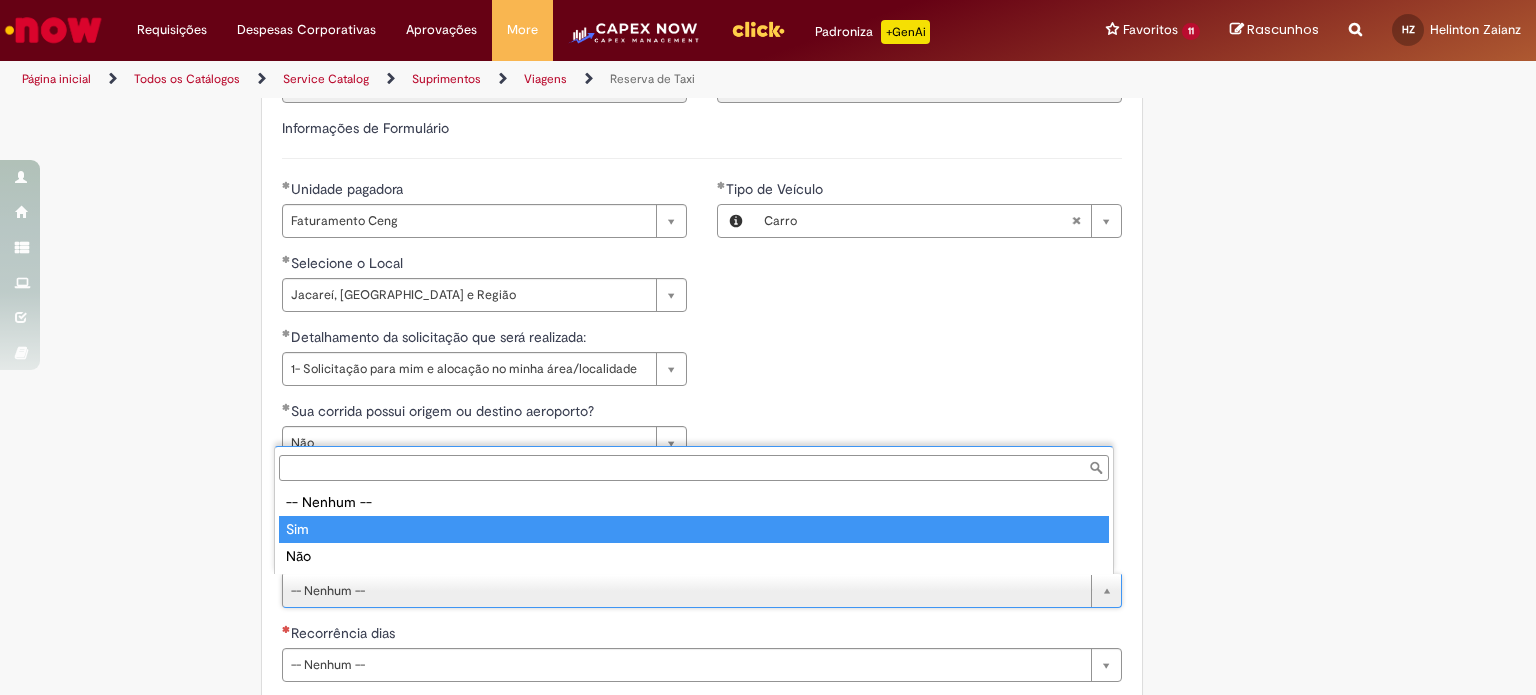 type on "***" 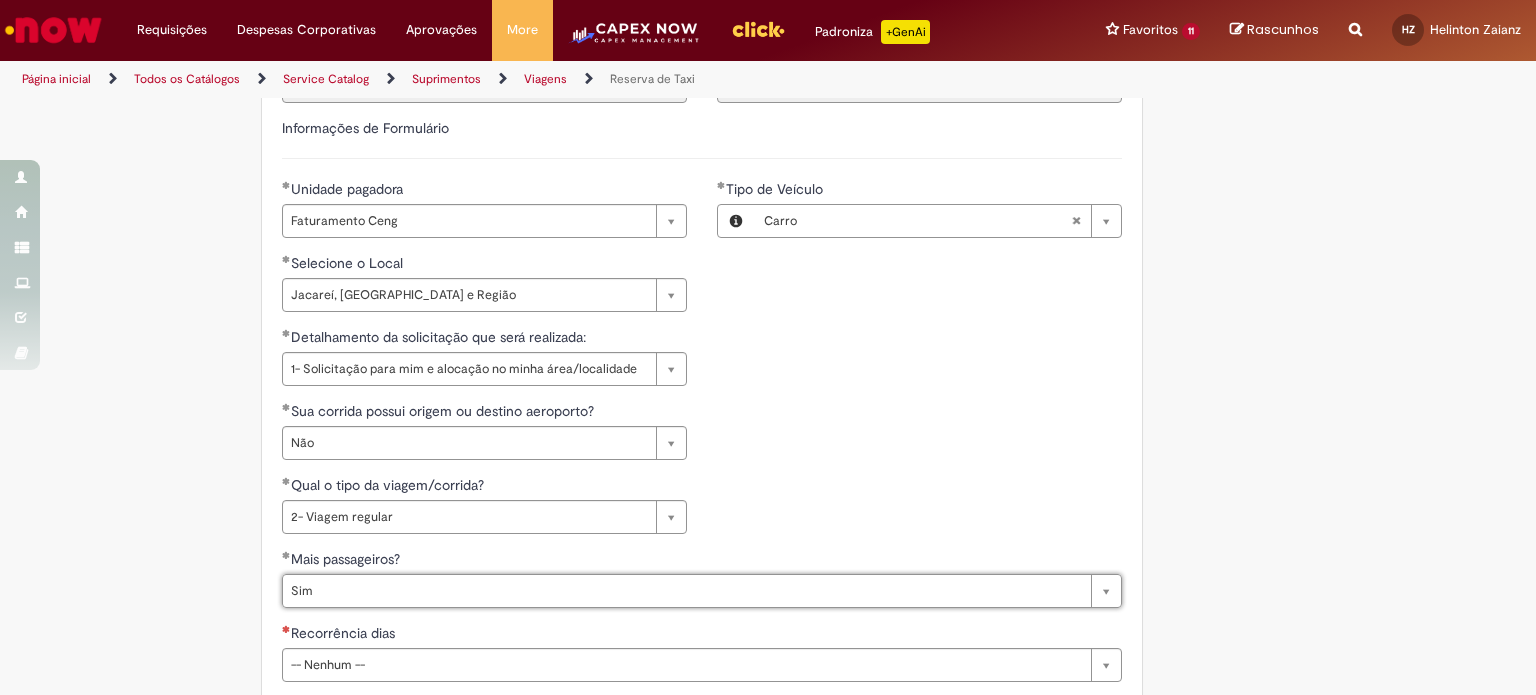 click on "**********" at bounding box center [702, 512] 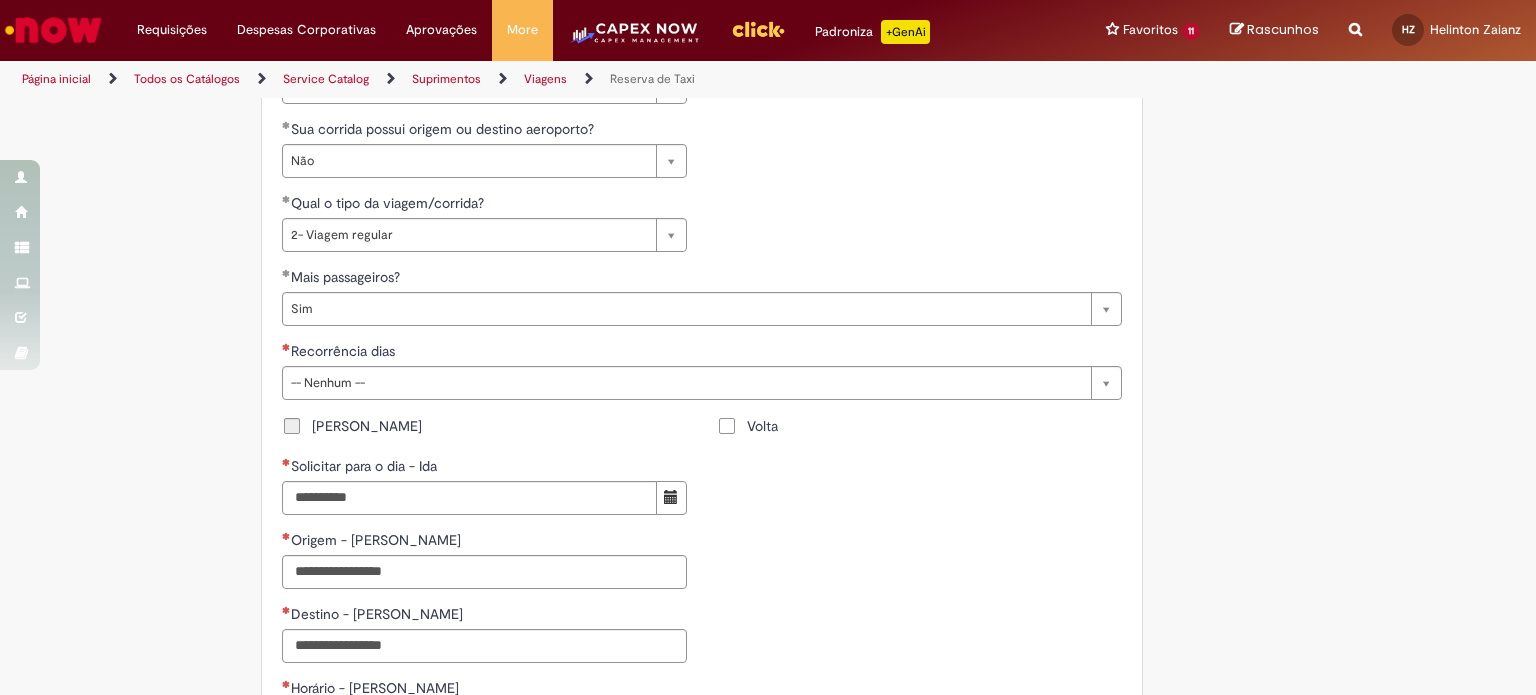 scroll, scrollTop: 1200, scrollLeft: 0, axis: vertical 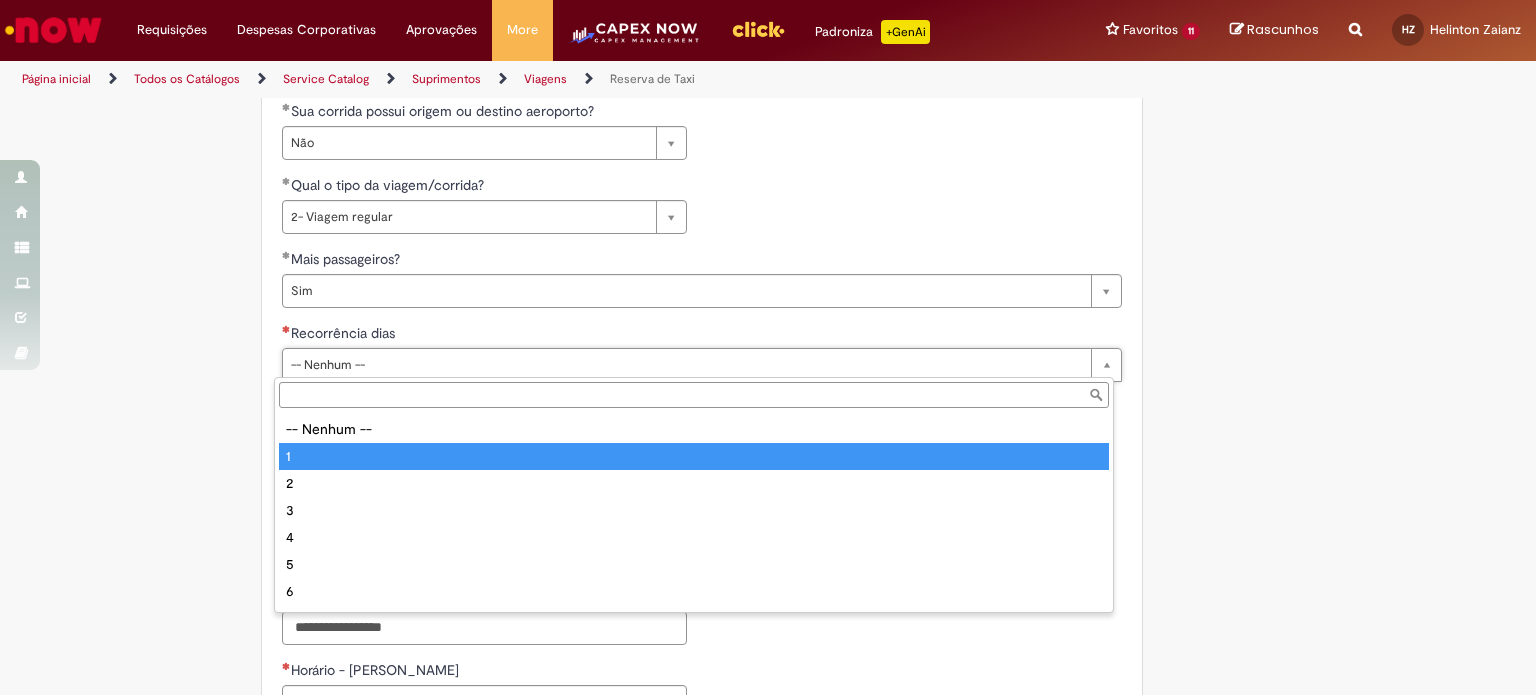type on "*" 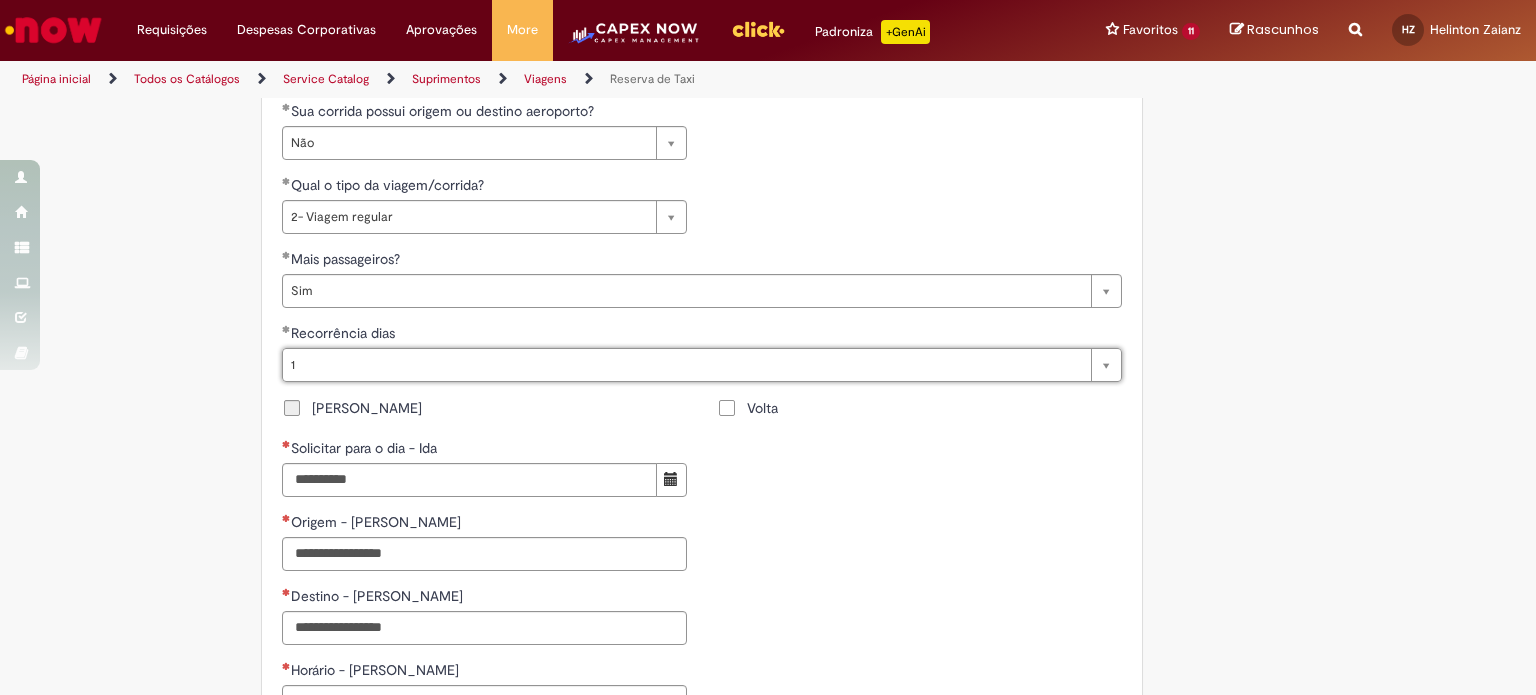 click on "**********" at bounding box center (702, 212) 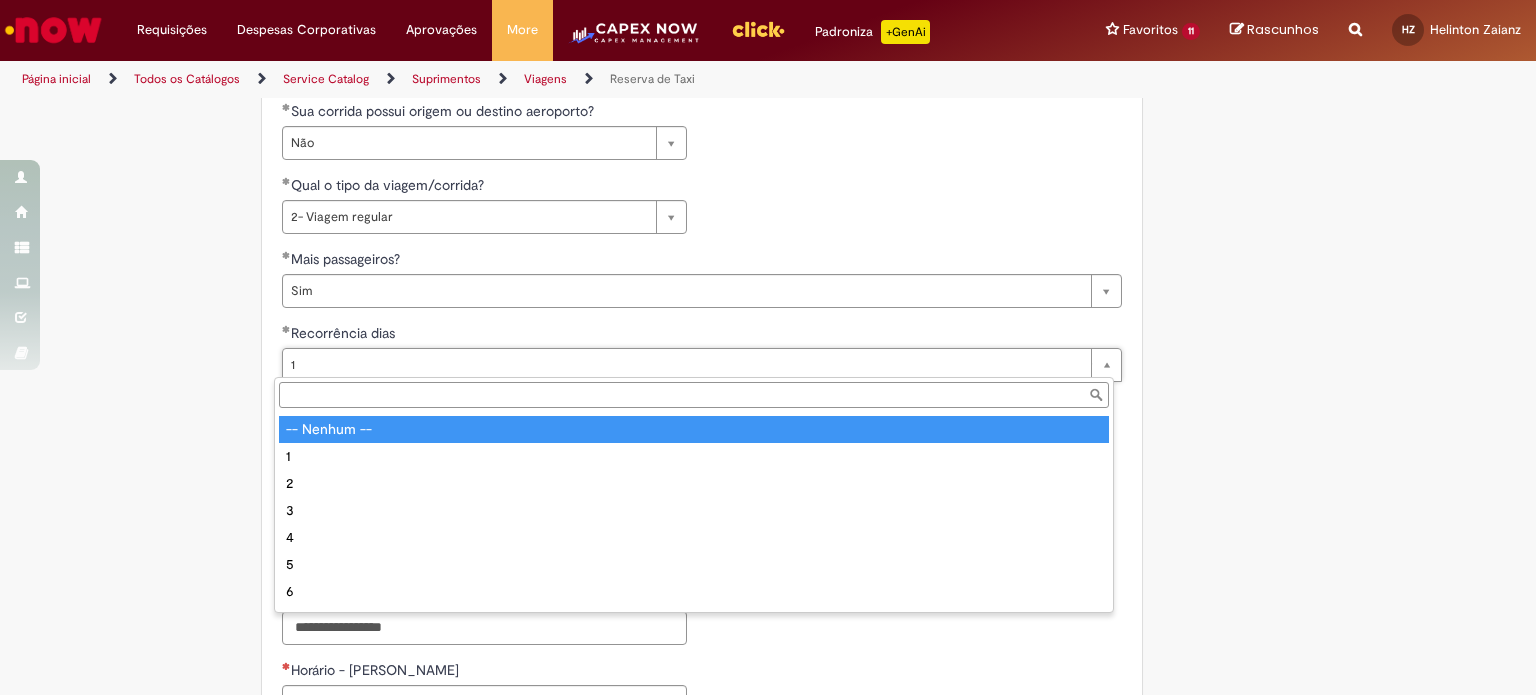 type on "**********" 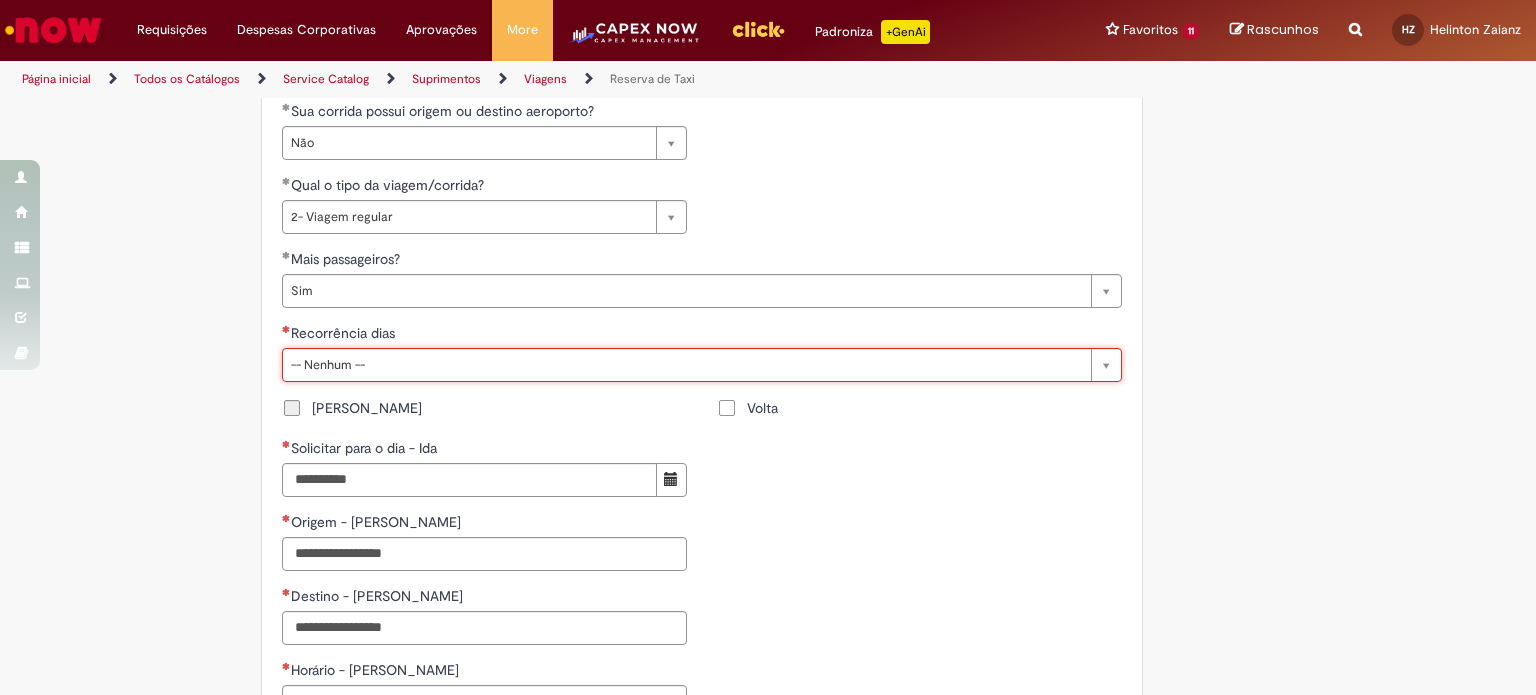 scroll, scrollTop: 0, scrollLeft: 3, axis: horizontal 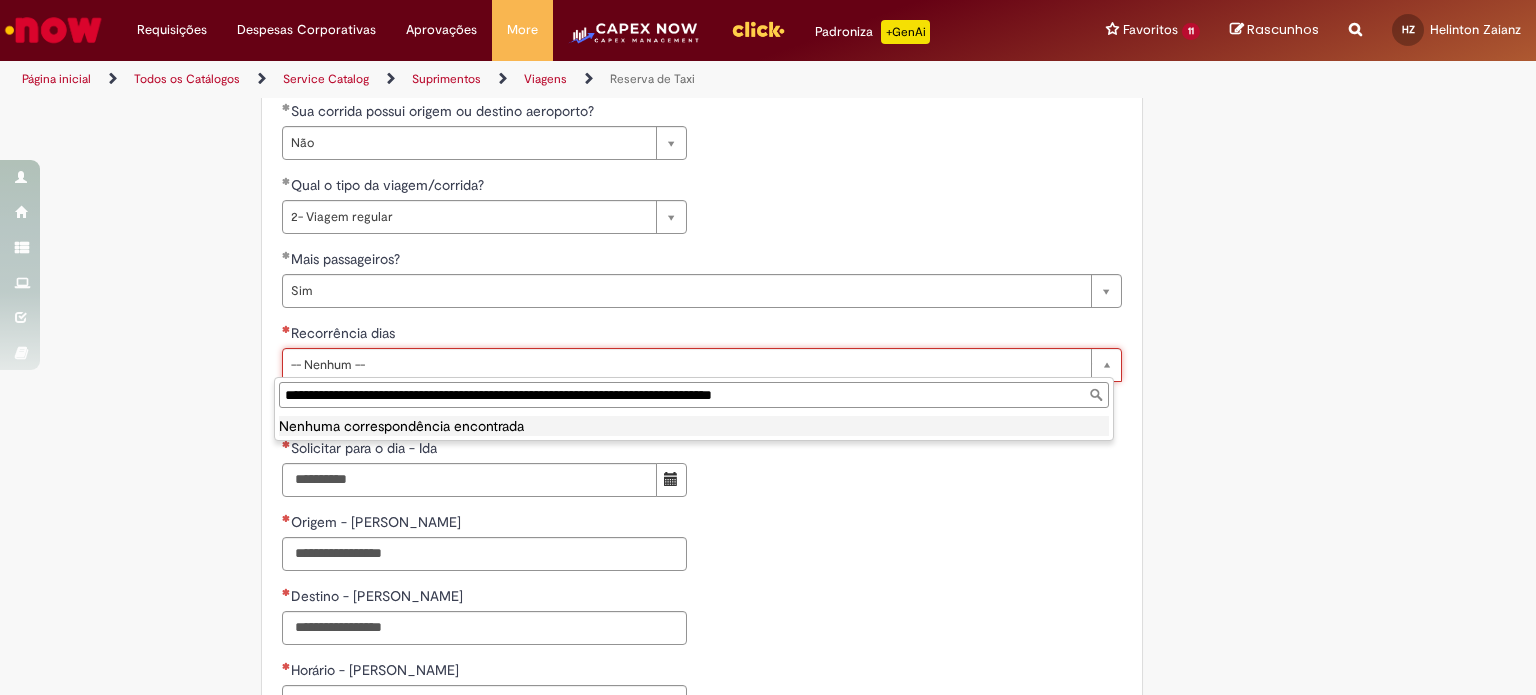 type on "**********" 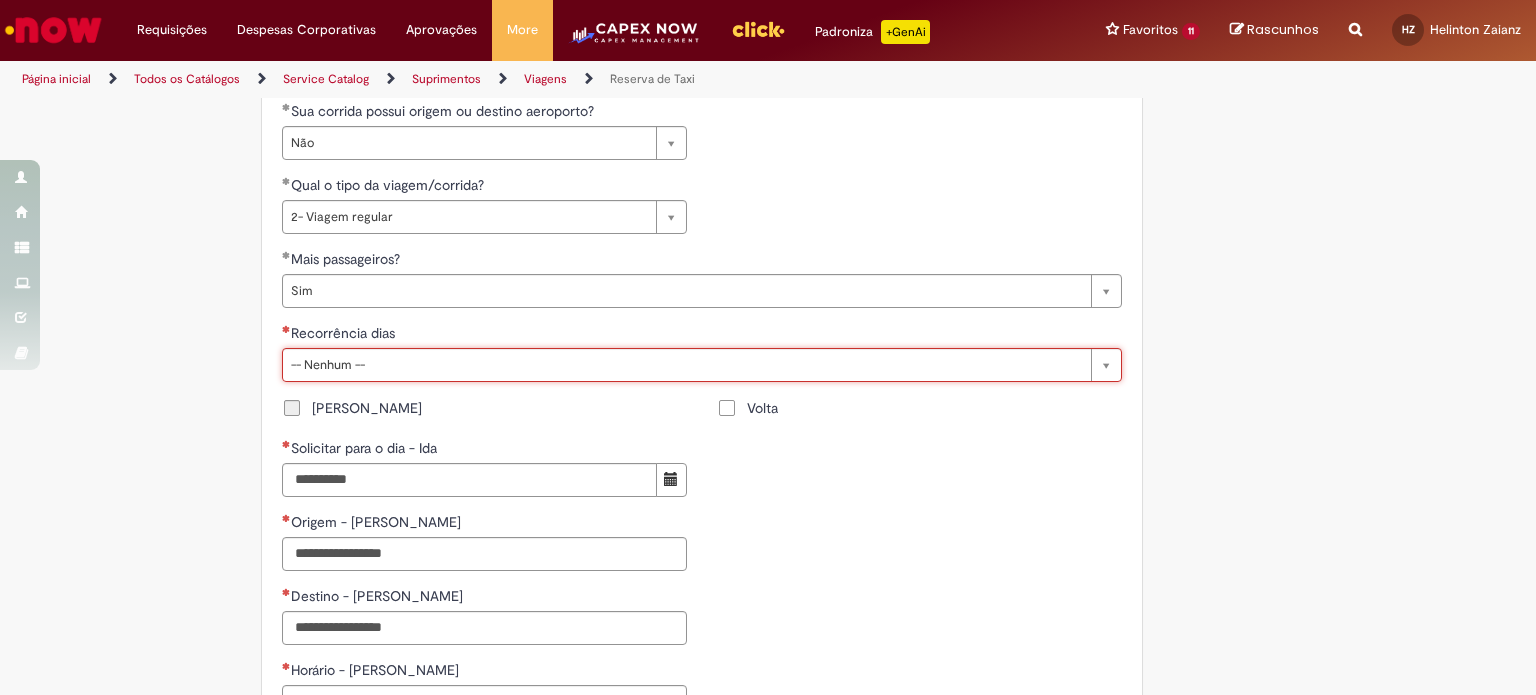 scroll, scrollTop: 0, scrollLeft: 82, axis: horizontal 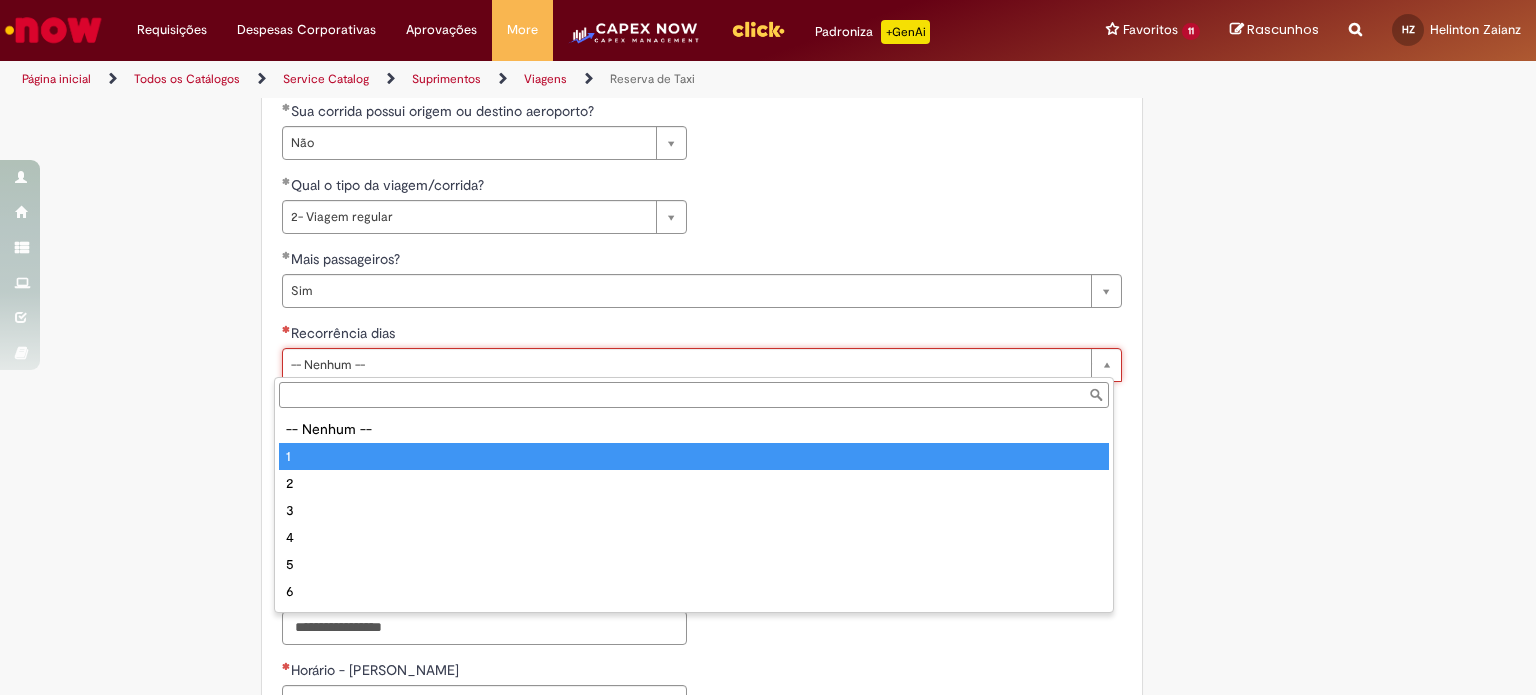 type on "*" 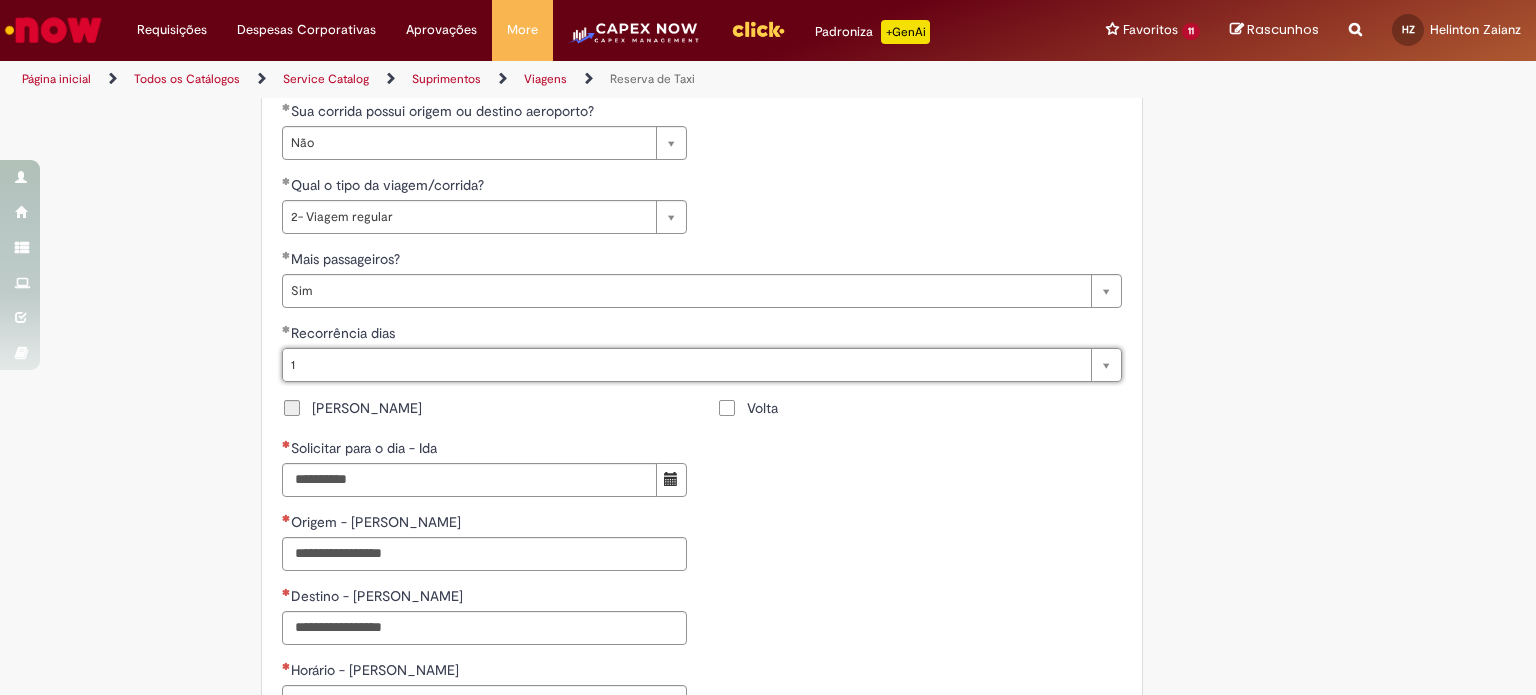 scroll, scrollTop: 0, scrollLeft: 4, axis: horizontal 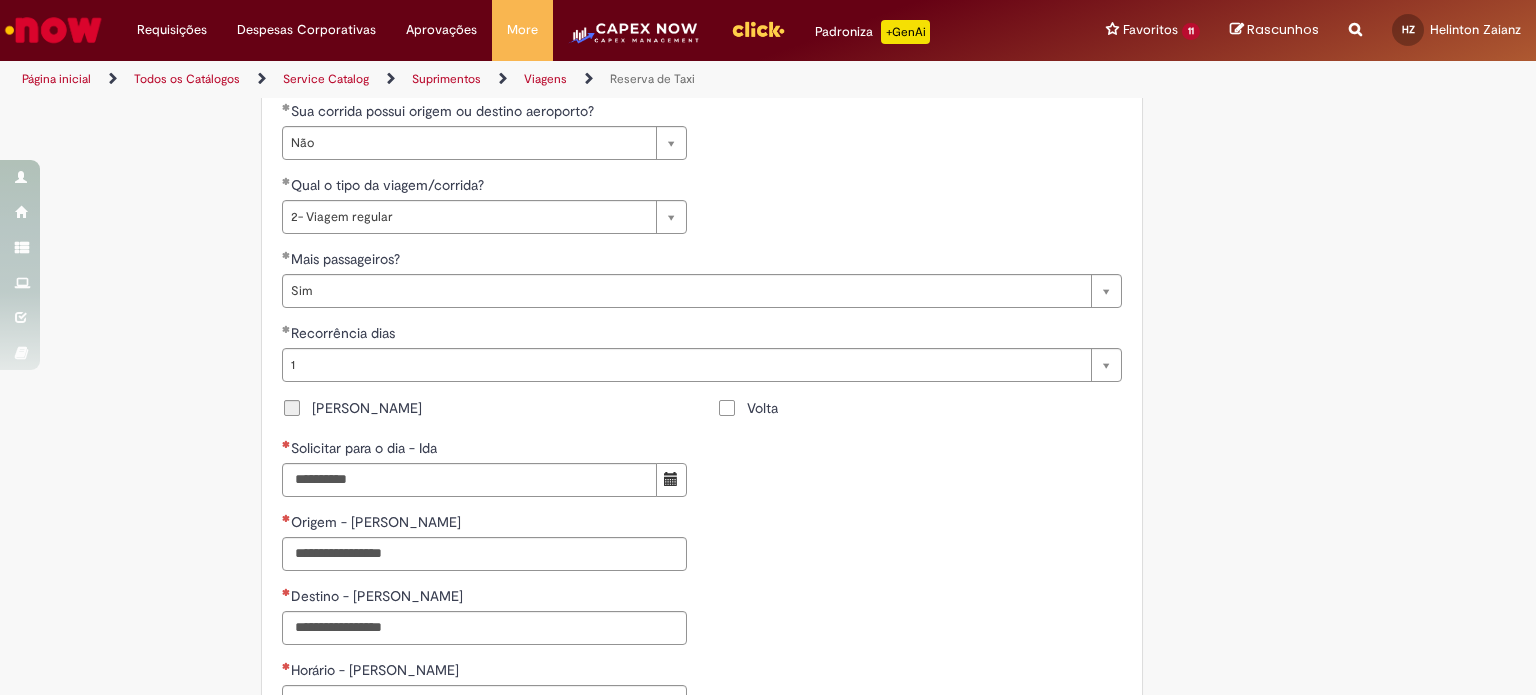 click on "Volta" at bounding box center [747, 408] 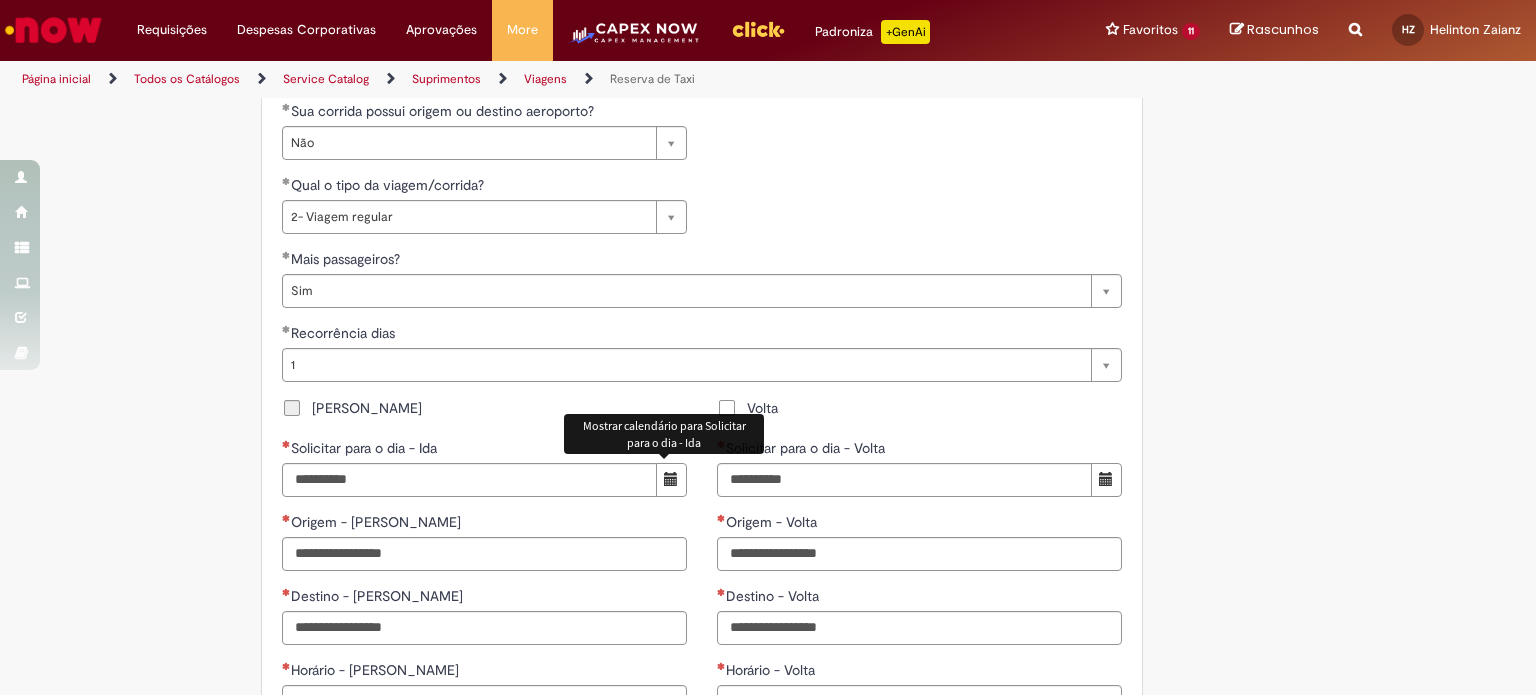 click at bounding box center [671, 480] 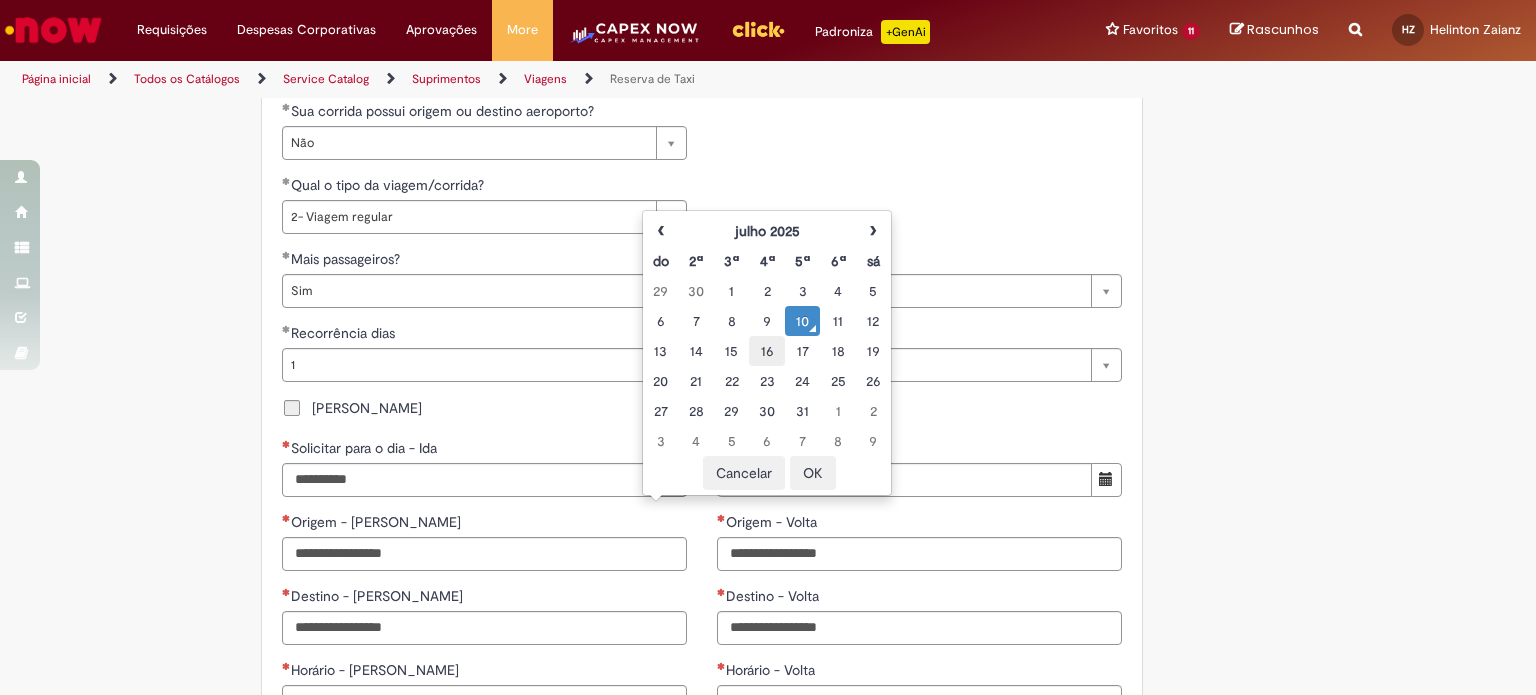 click on "16" at bounding box center (766, 351) 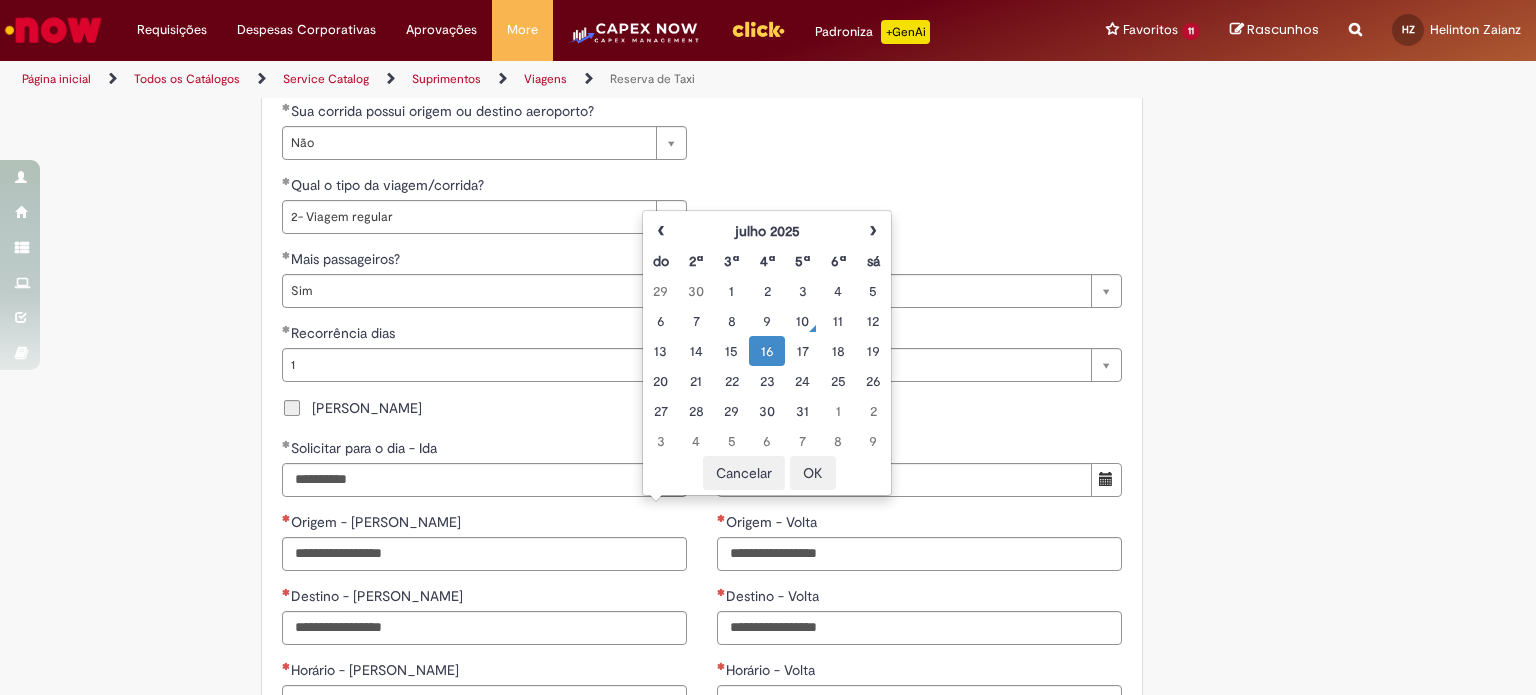 click on "Solicitar para o dia - Ida" at bounding box center [484, 450] 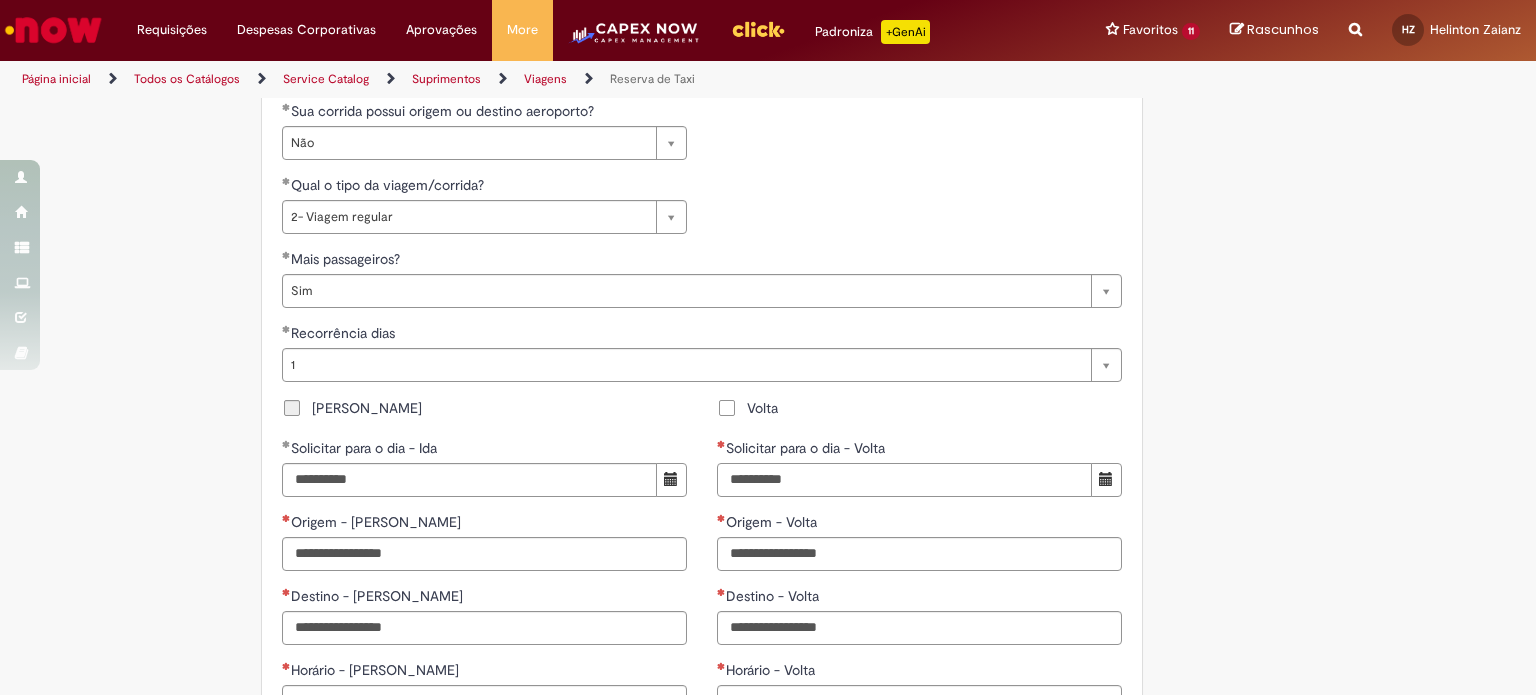 click on "Solicitar para o dia - Volta" at bounding box center [904, 480] 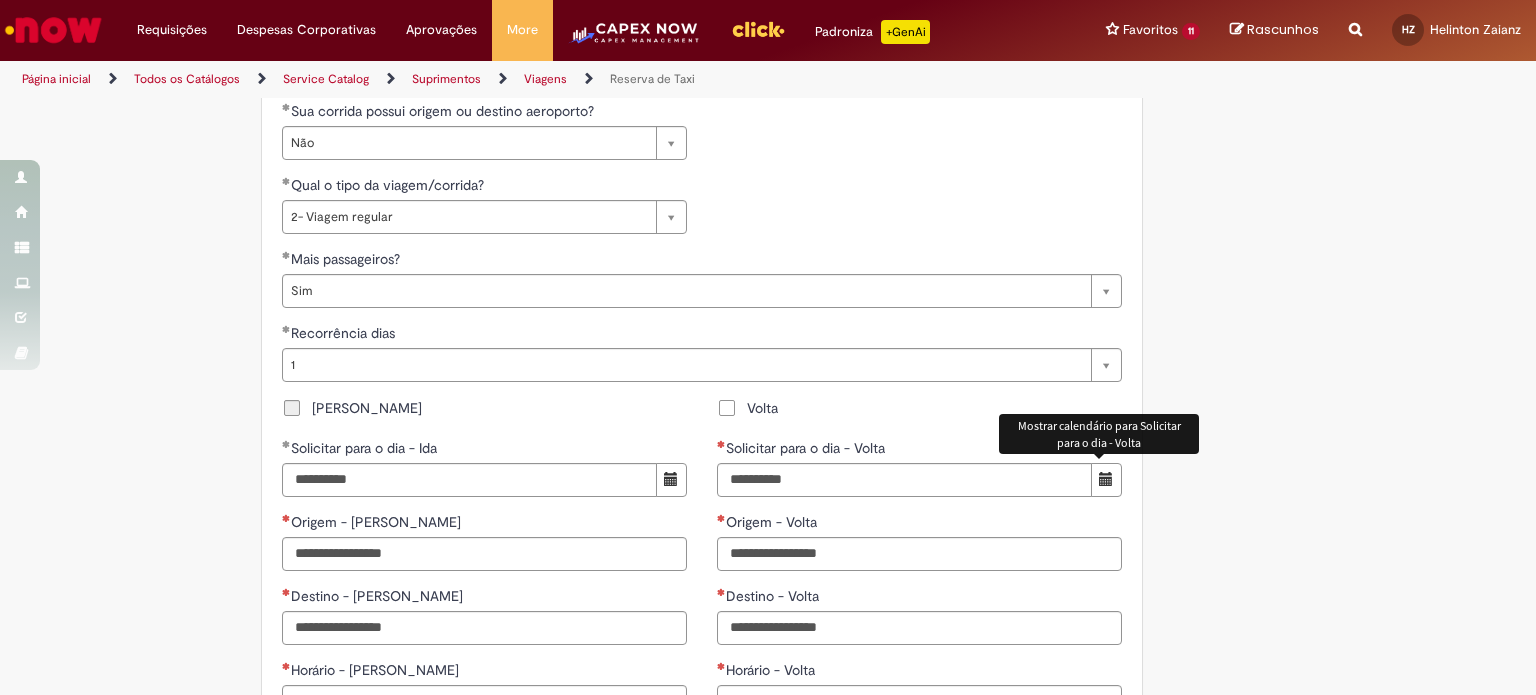 click at bounding box center (1106, 480) 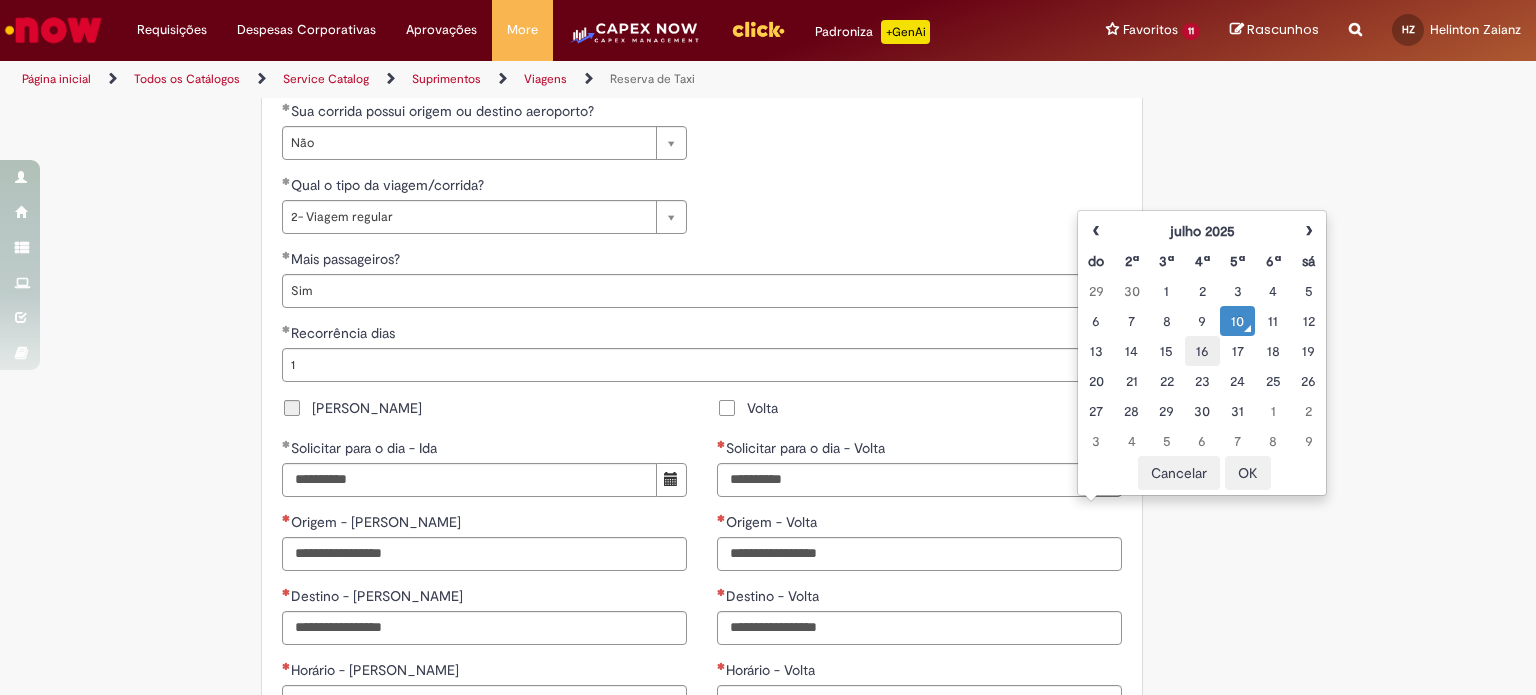 click on "16" at bounding box center (1202, 351) 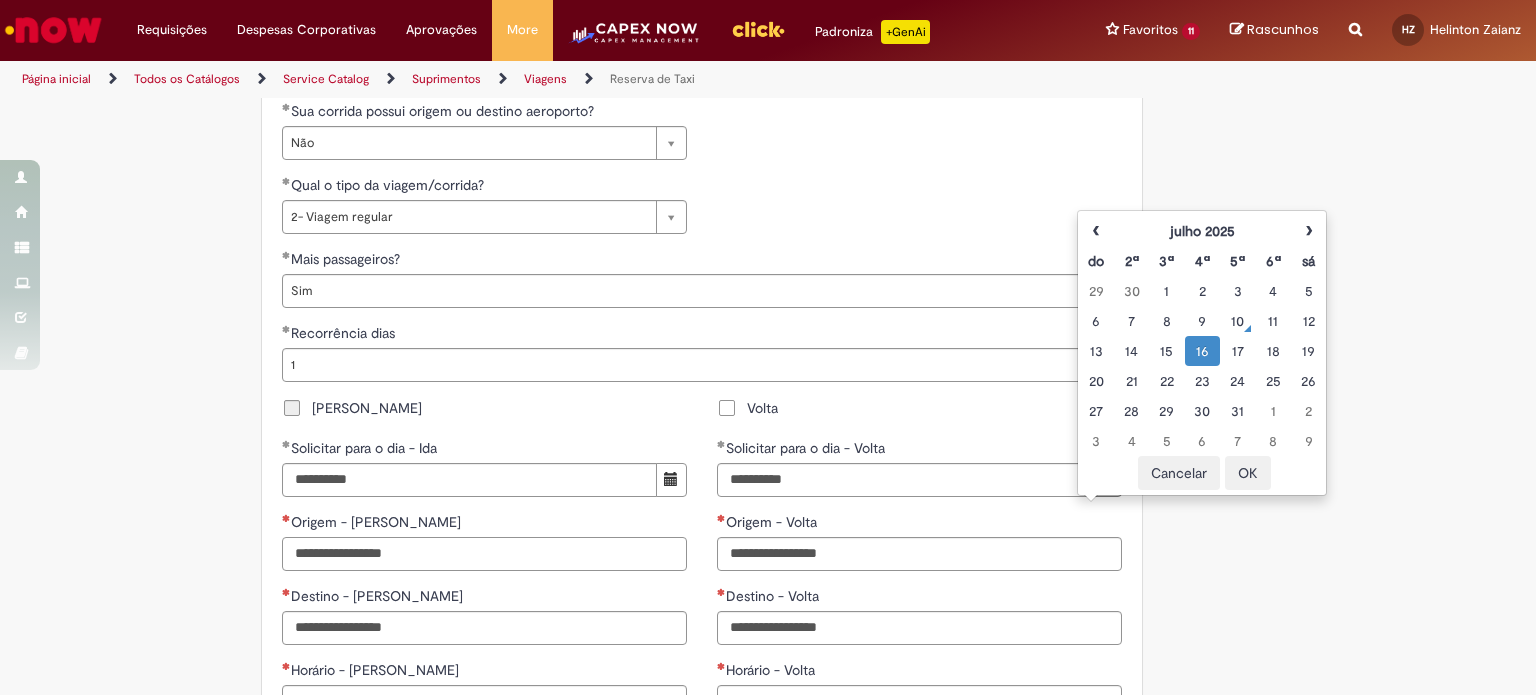 click on "Origem - [PERSON_NAME]" at bounding box center [484, 554] 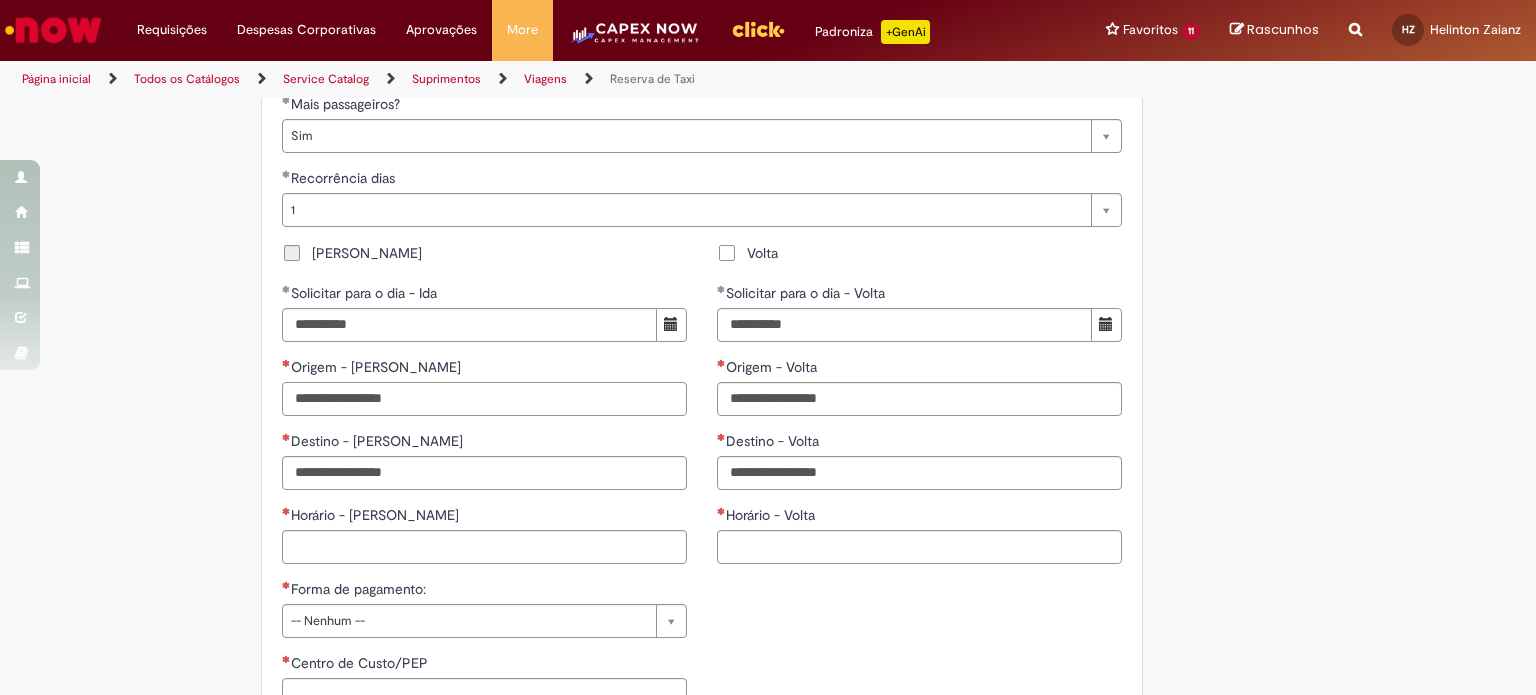 scroll, scrollTop: 1400, scrollLeft: 0, axis: vertical 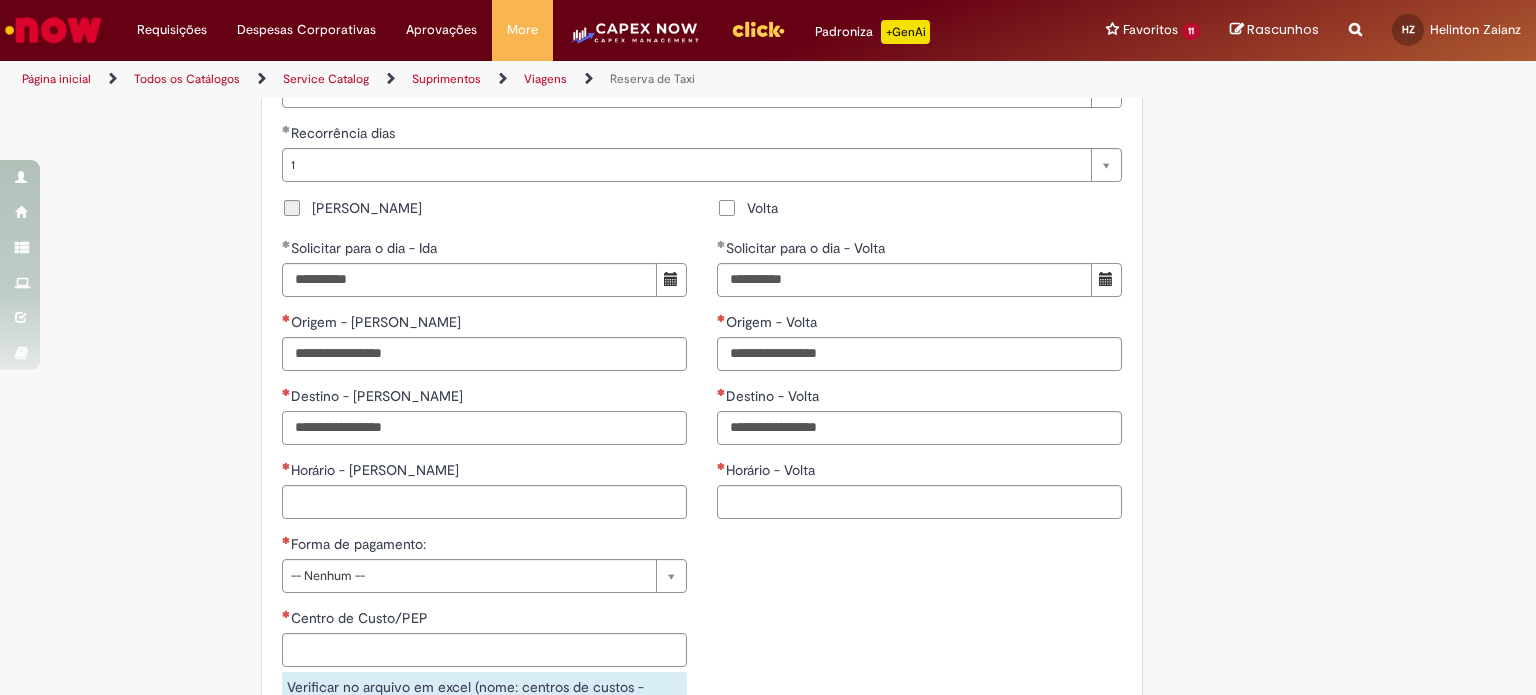 click on "Destino - [PERSON_NAME]" at bounding box center (484, 428) 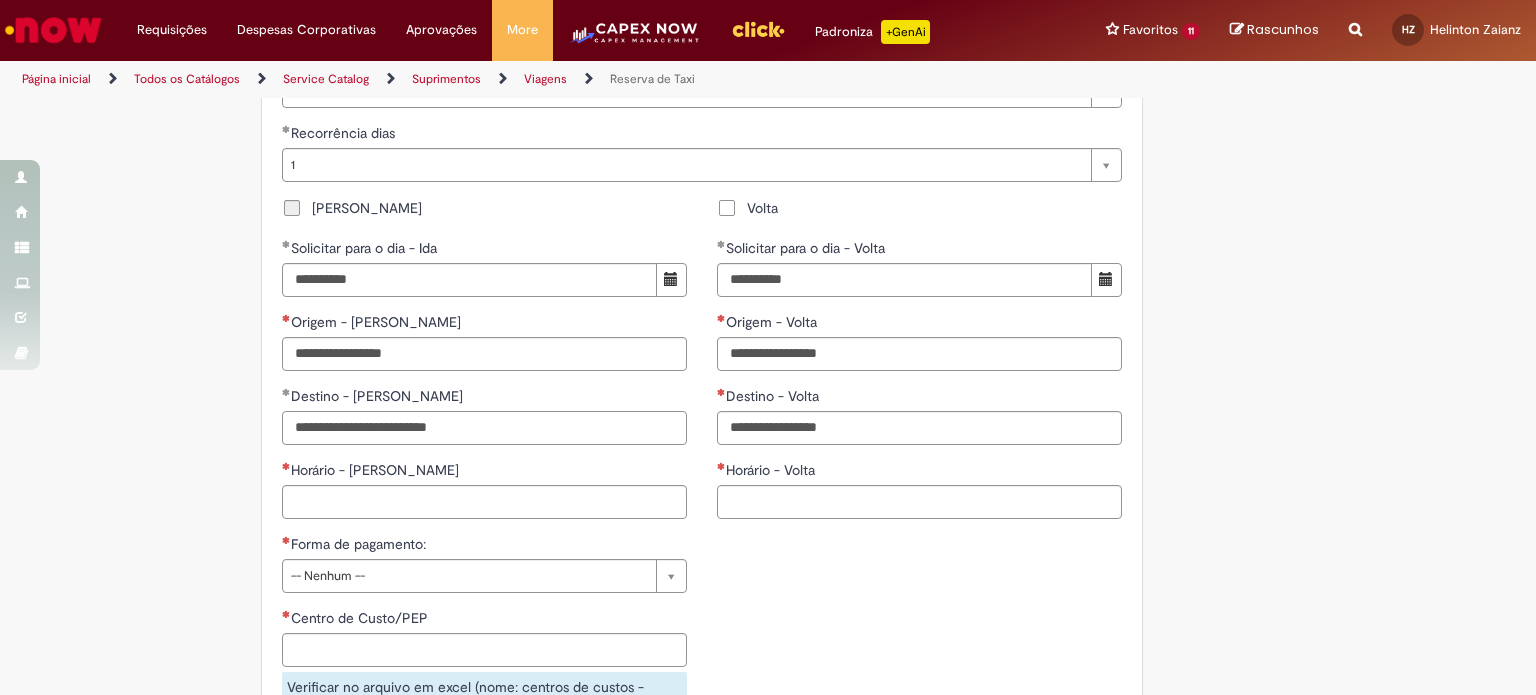 click on "**********" at bounding box center [484, 428] 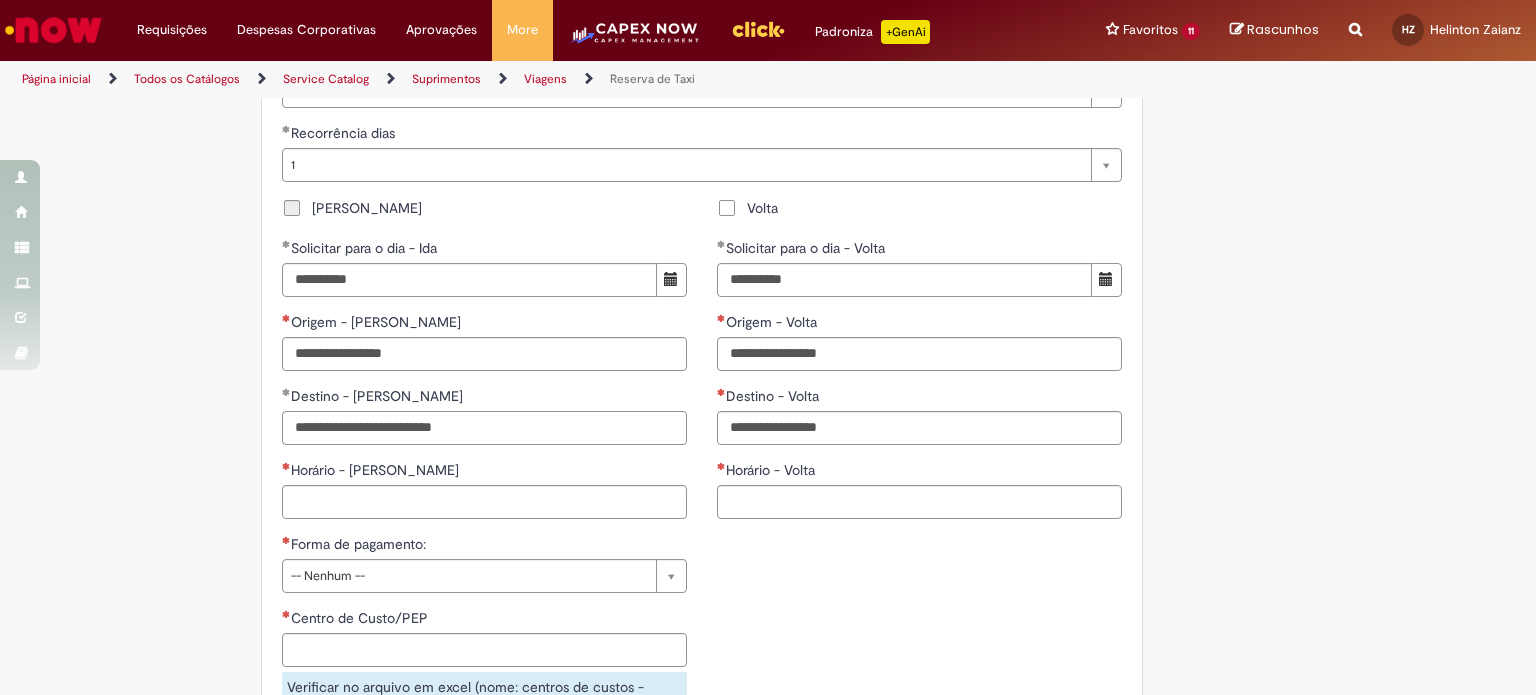 click on "**********" at bounding box center (484, 428) 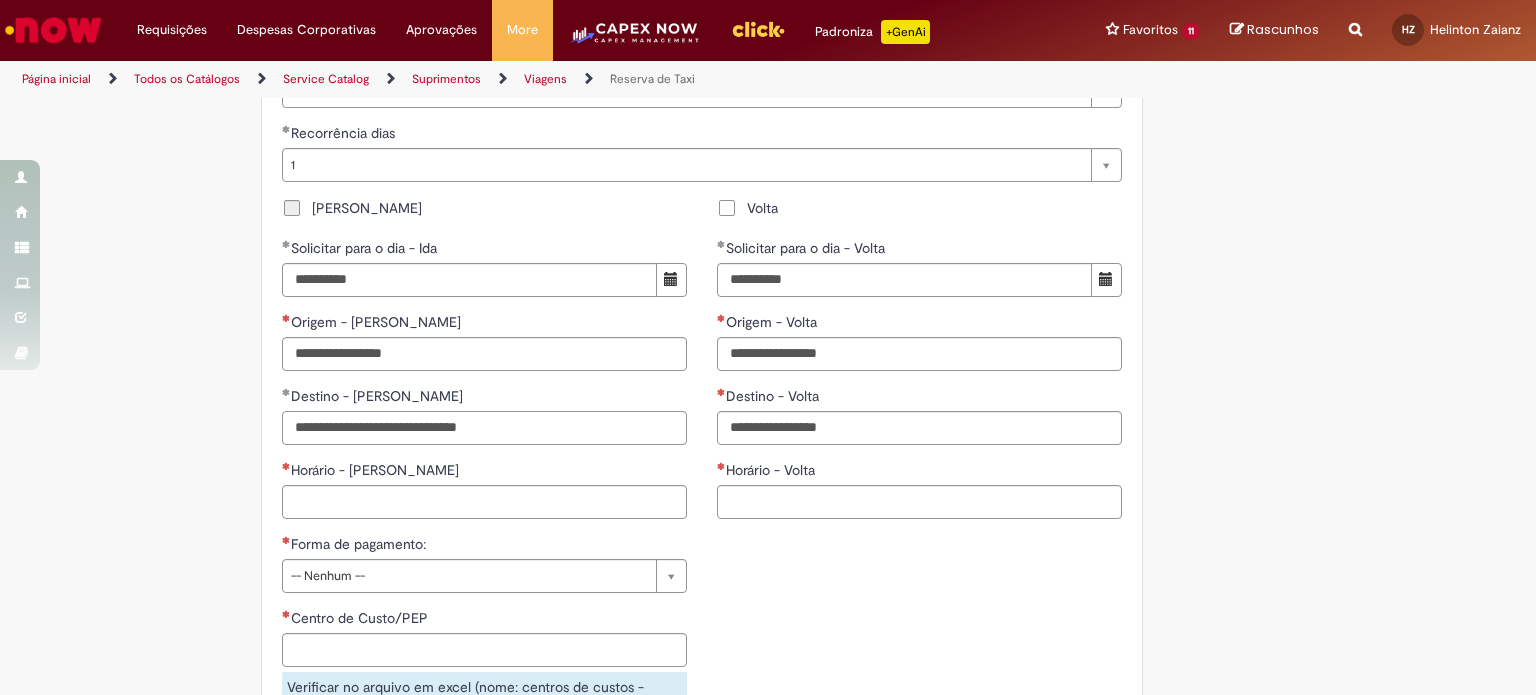 type on "**********" 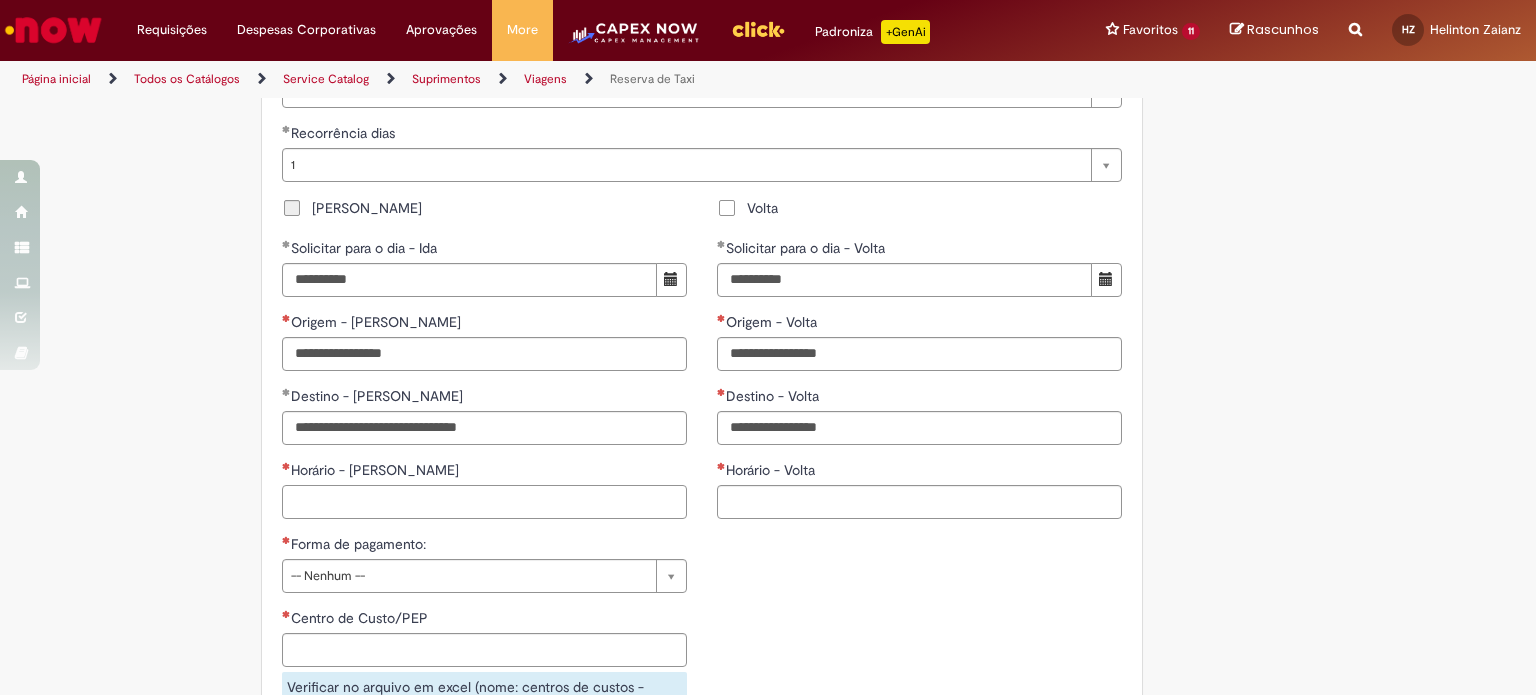 click on "Horário - [PERSON_NAME]" at bounding box center [484, 502] 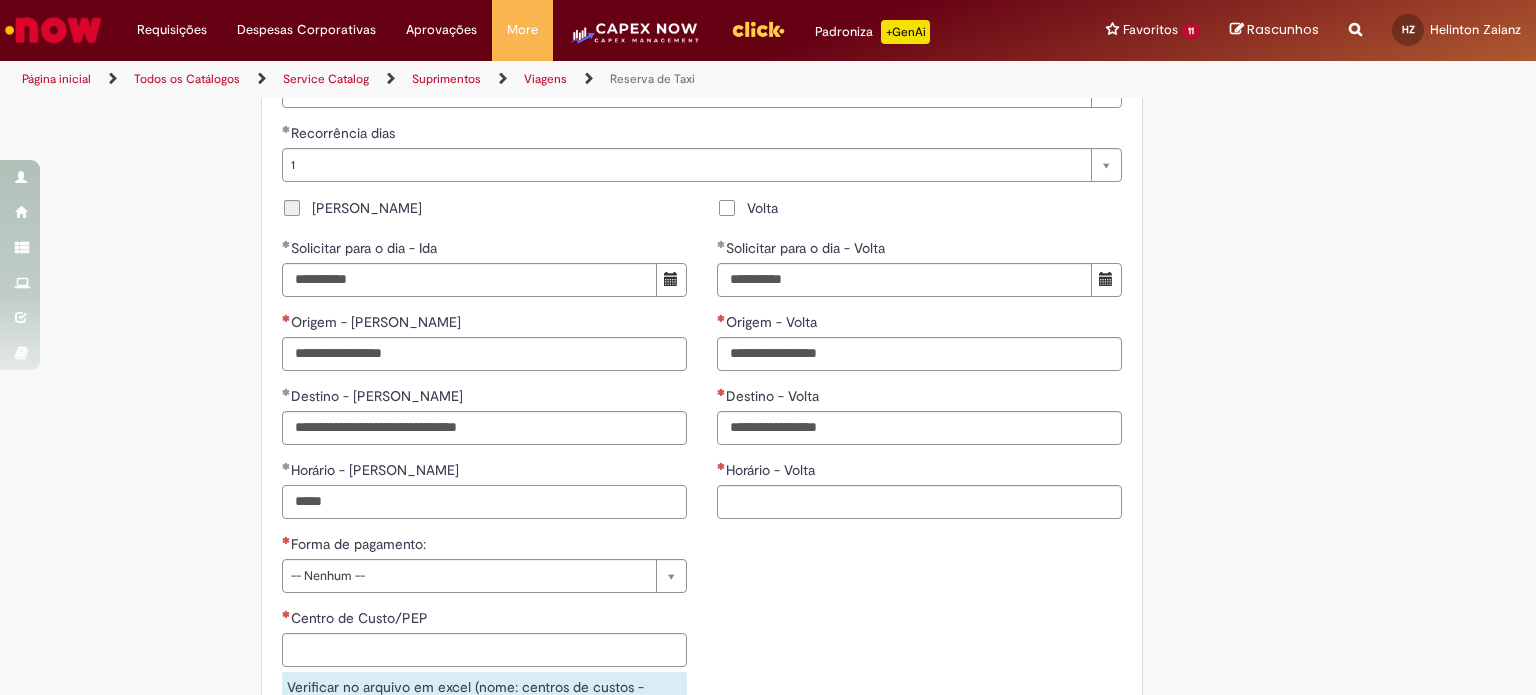 type on "*****" 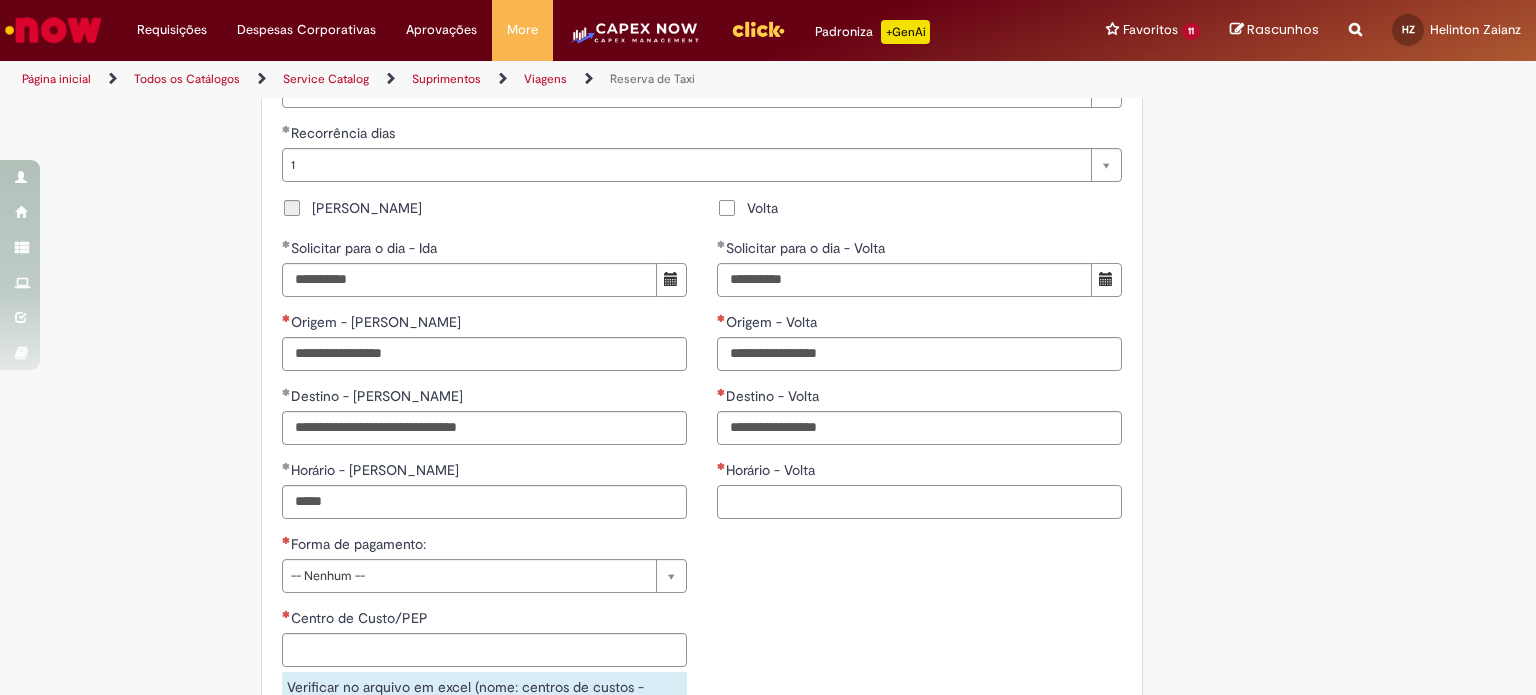 click on "Horário - Volta" at bounding box center (919, 502) 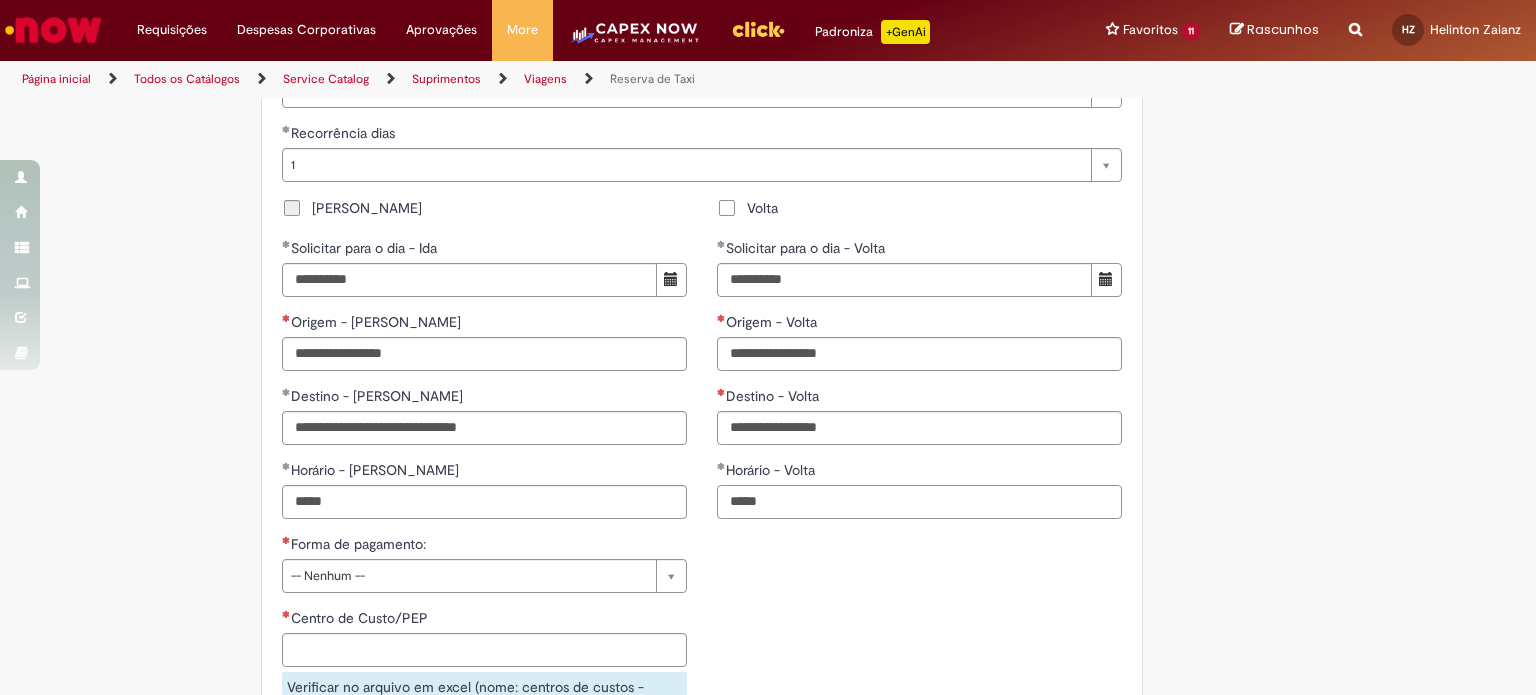type on "*****" 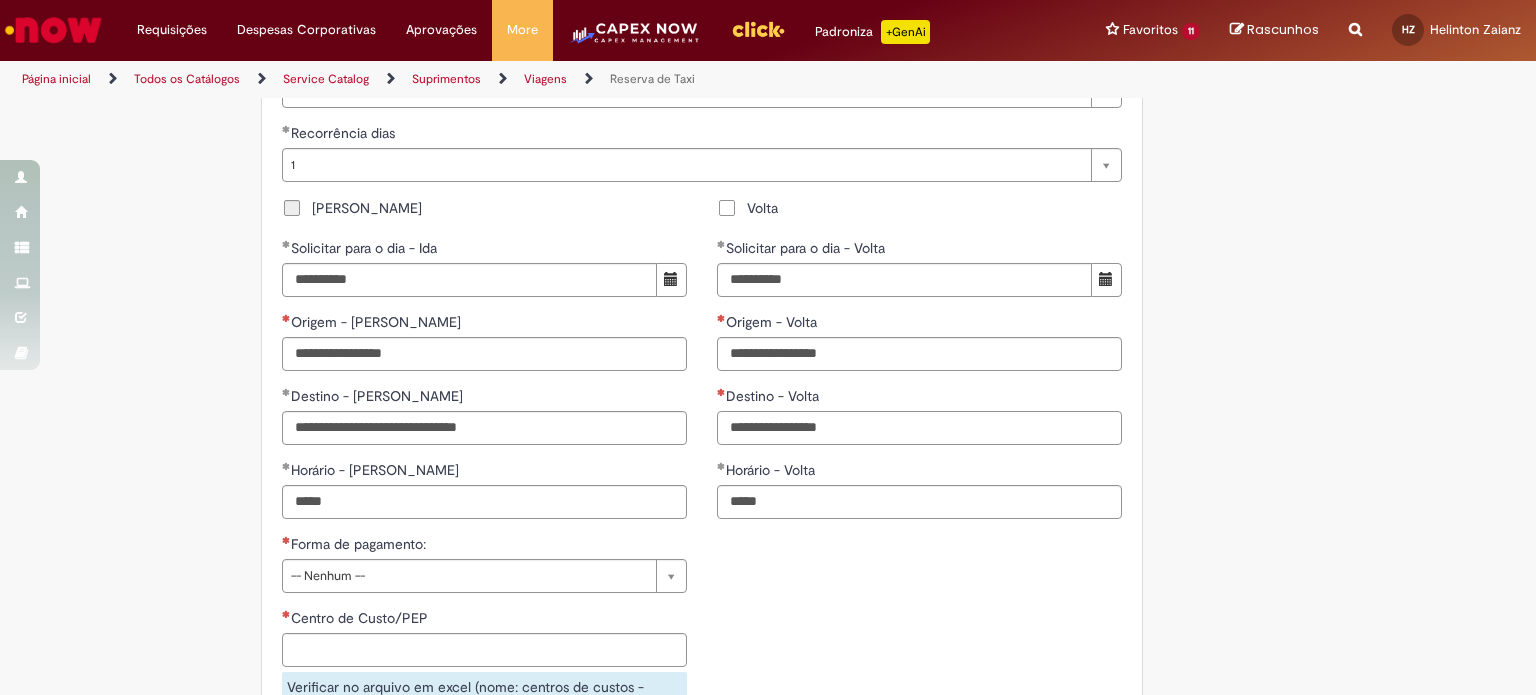 click on "Destino - Volta" at bounding box center (919, 428) 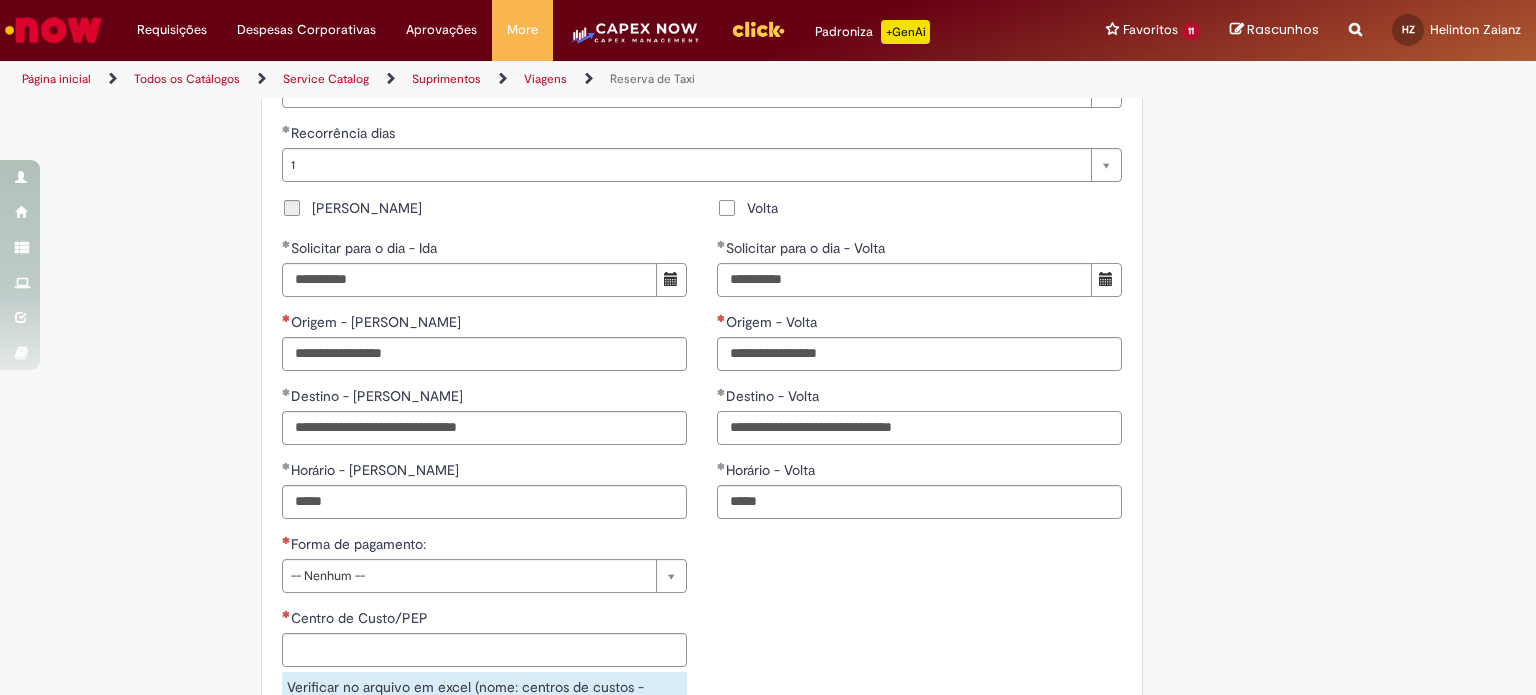 type on "**********" 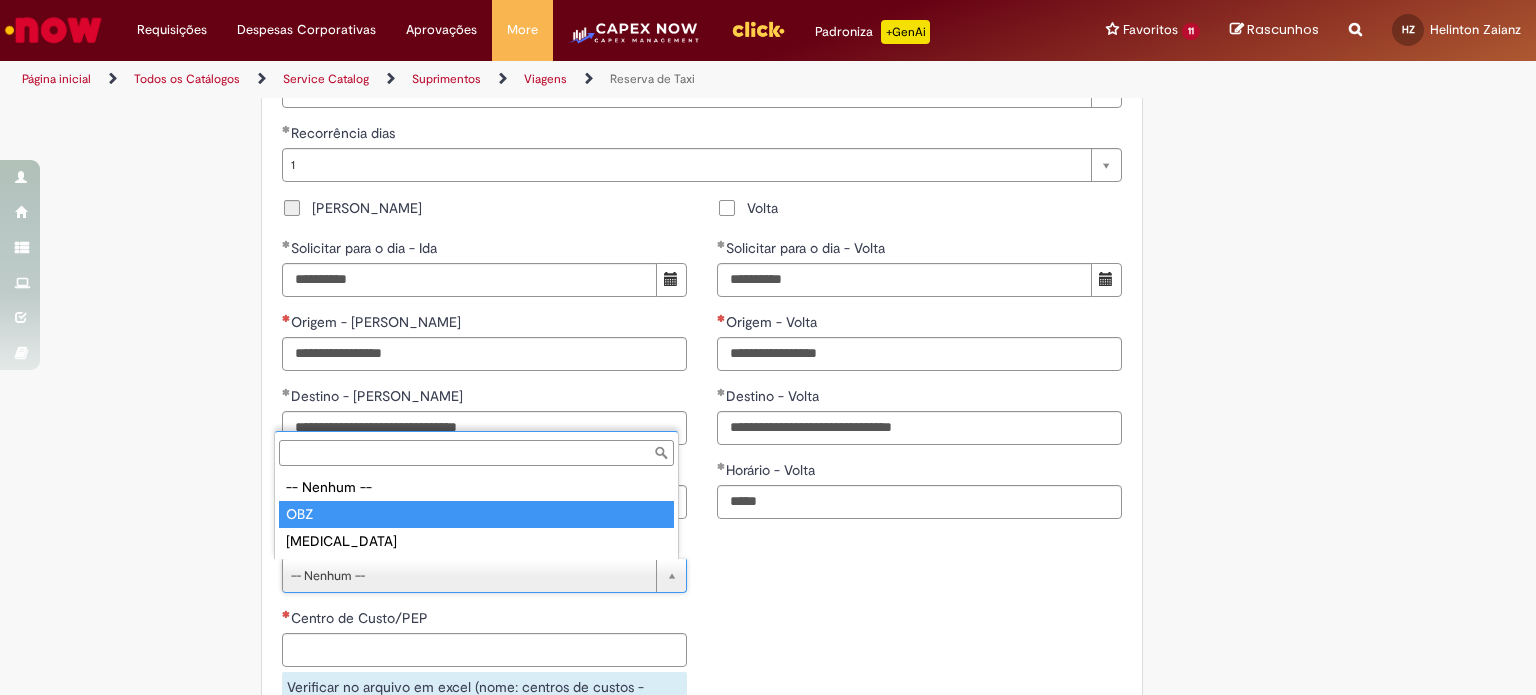 type on "***" 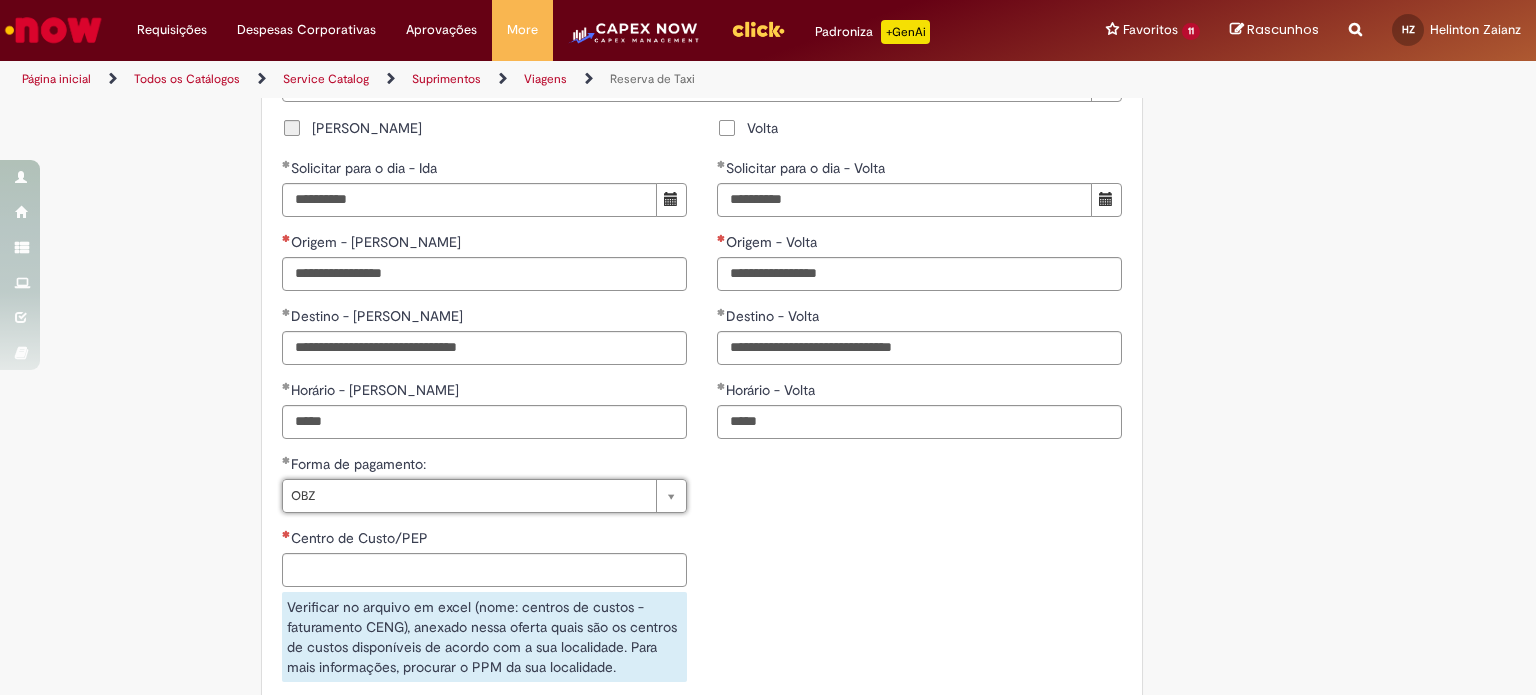 scroll, scrollTop: 1600, scrollLeft: 0, axis: vertical 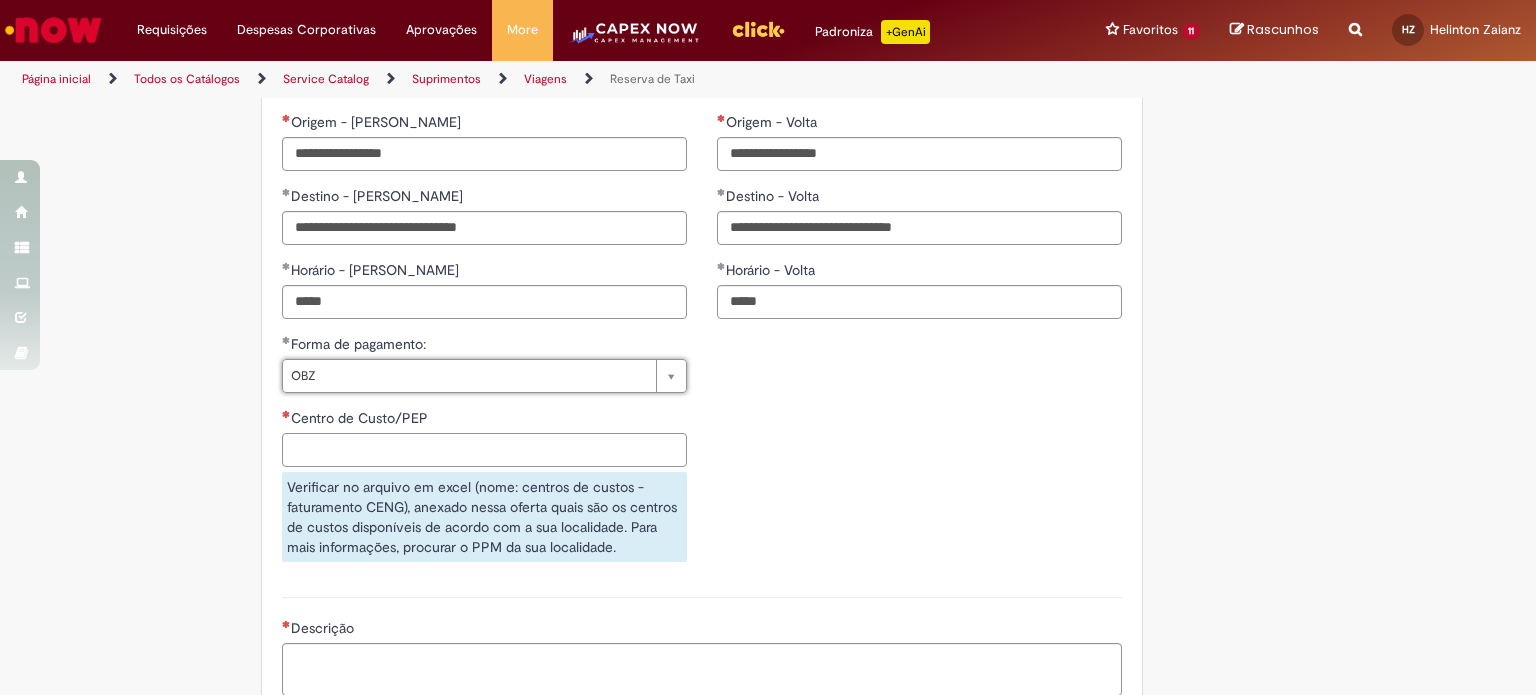 click on "Centro de Custo/PEP" at bounding box center [484, 450] 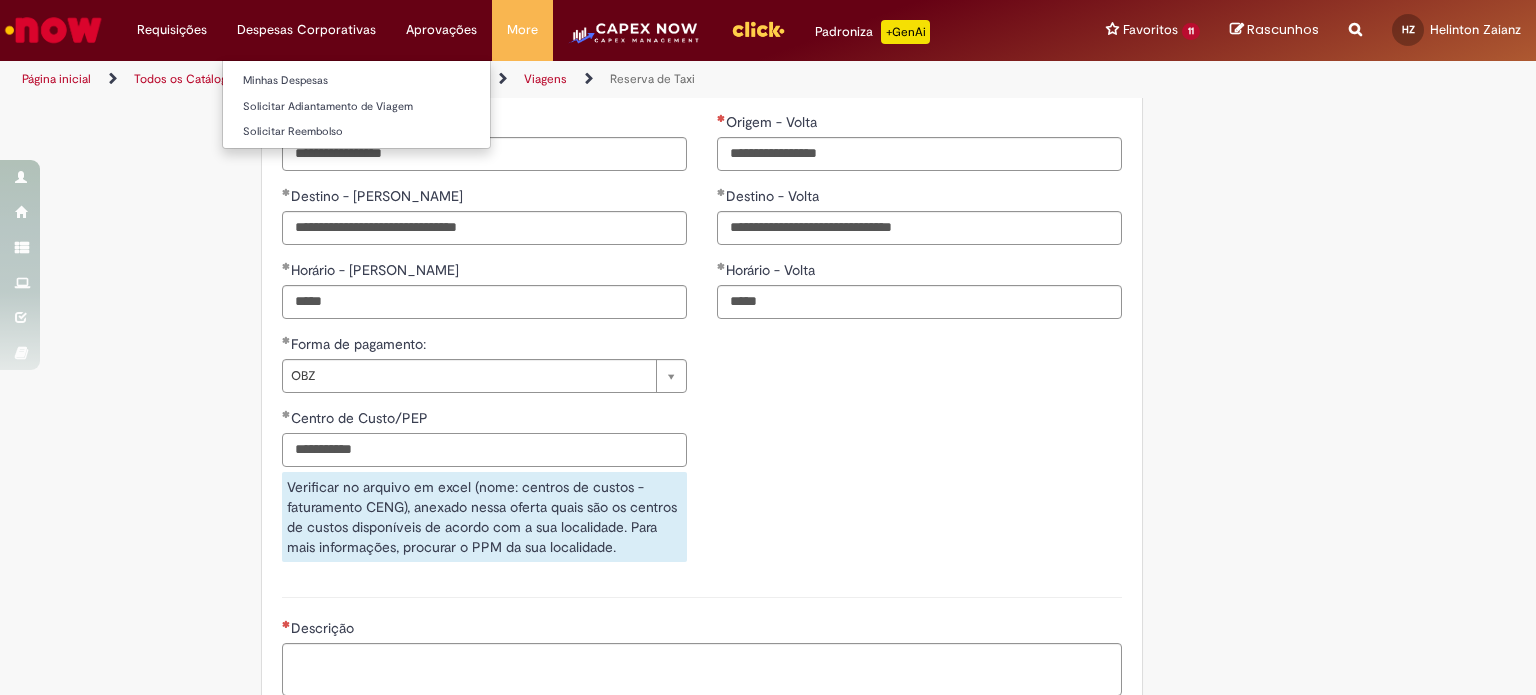 type on "**********" 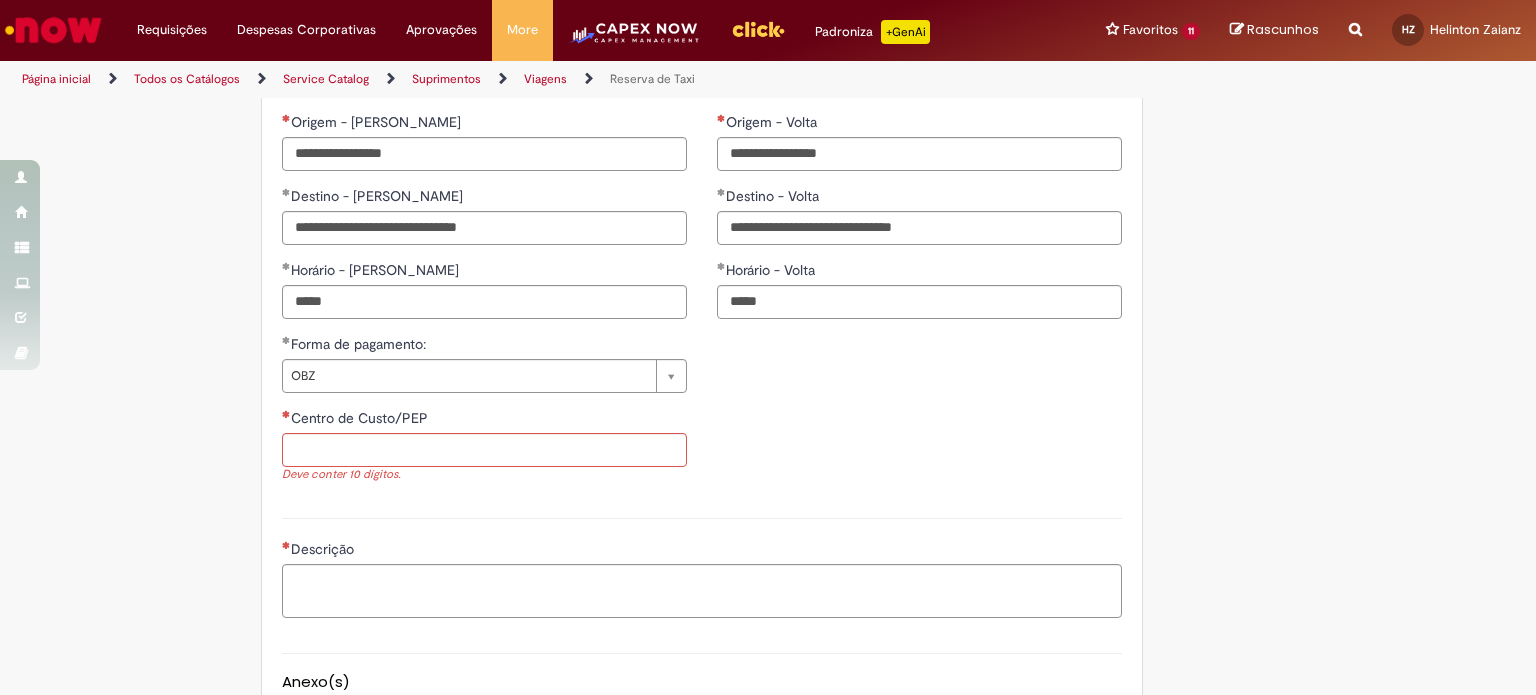 click on "Centro de Custo/PEP" at bounding box center (484, 420) 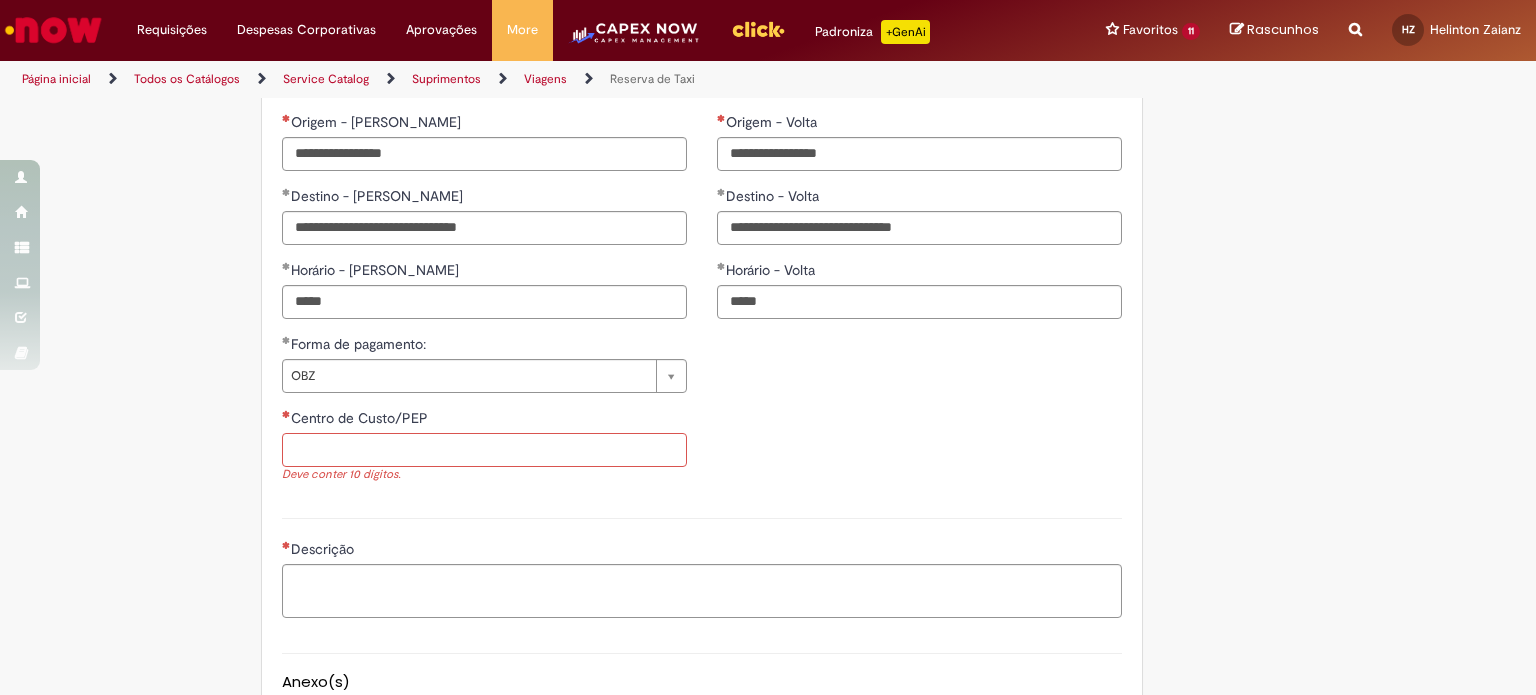 click on "Centro de Custo/PEP" at bounding box center [484, 450] 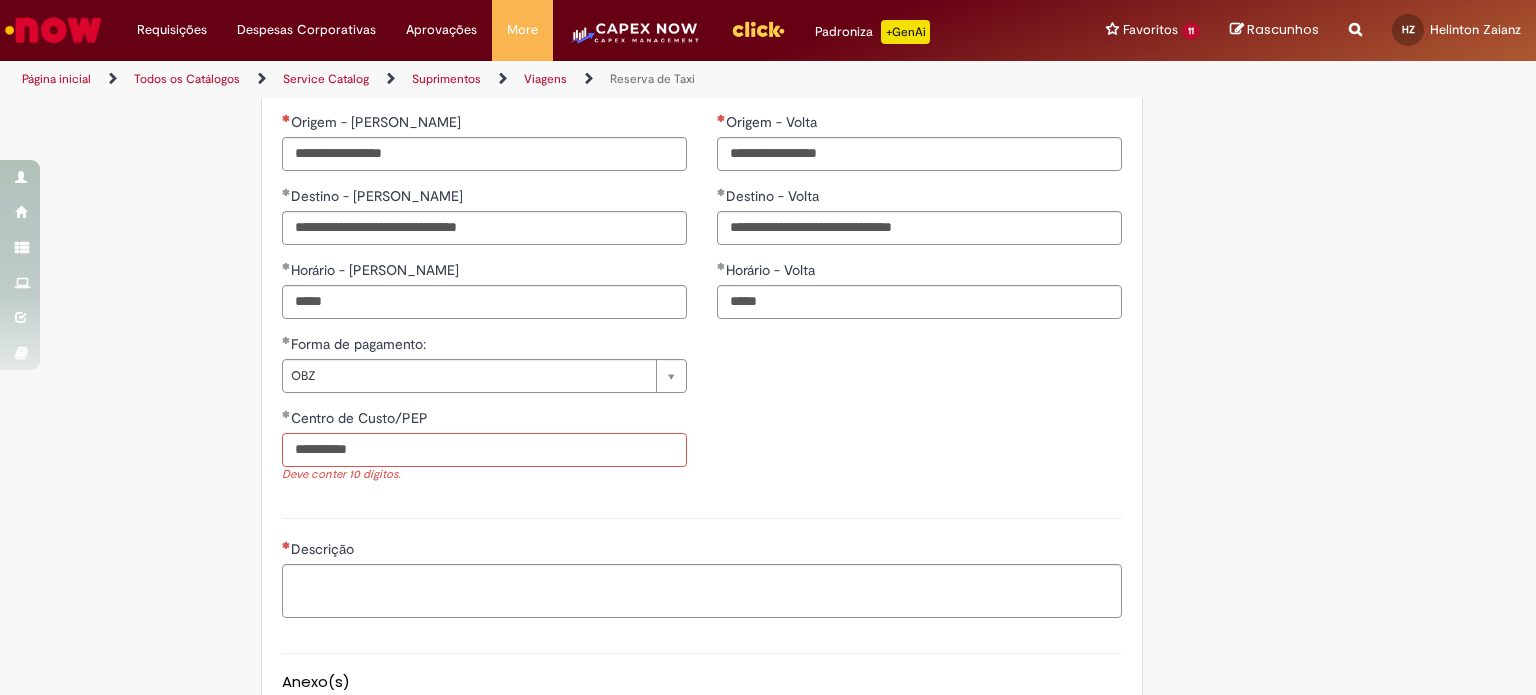 type on "**********" 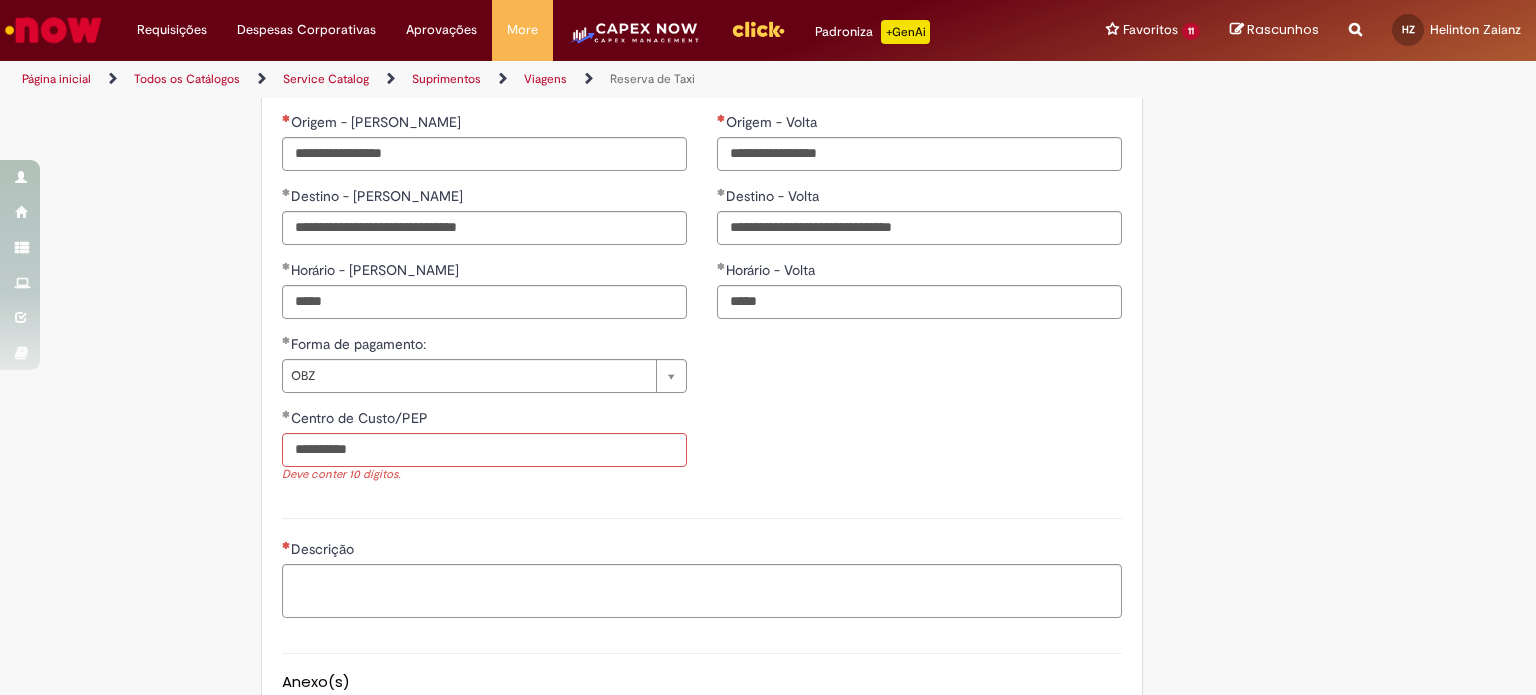 click on "Descrição" at bounding box center [702, 565] 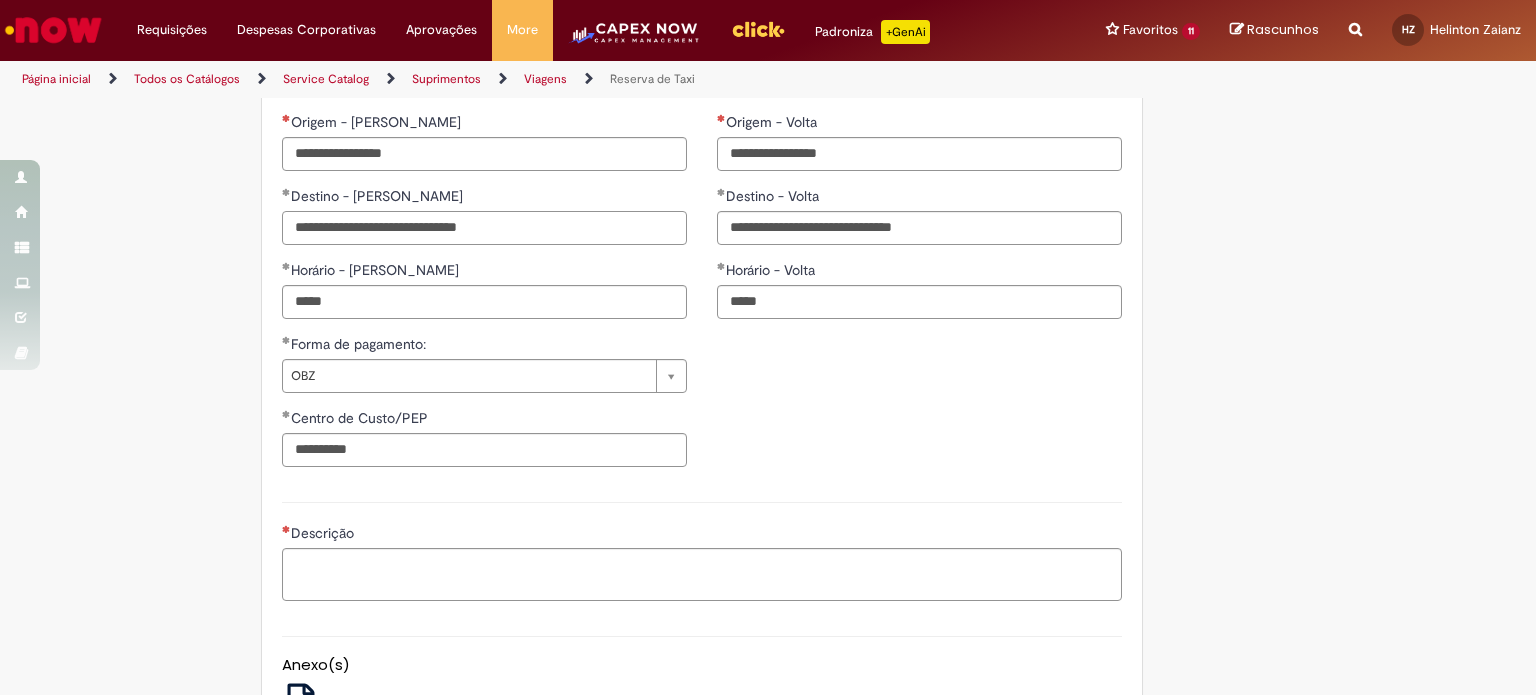 drag, startPoint x: 515, startPoint y: 226, endPoint x: 271, endPoint y: 203, distance: 245.08162 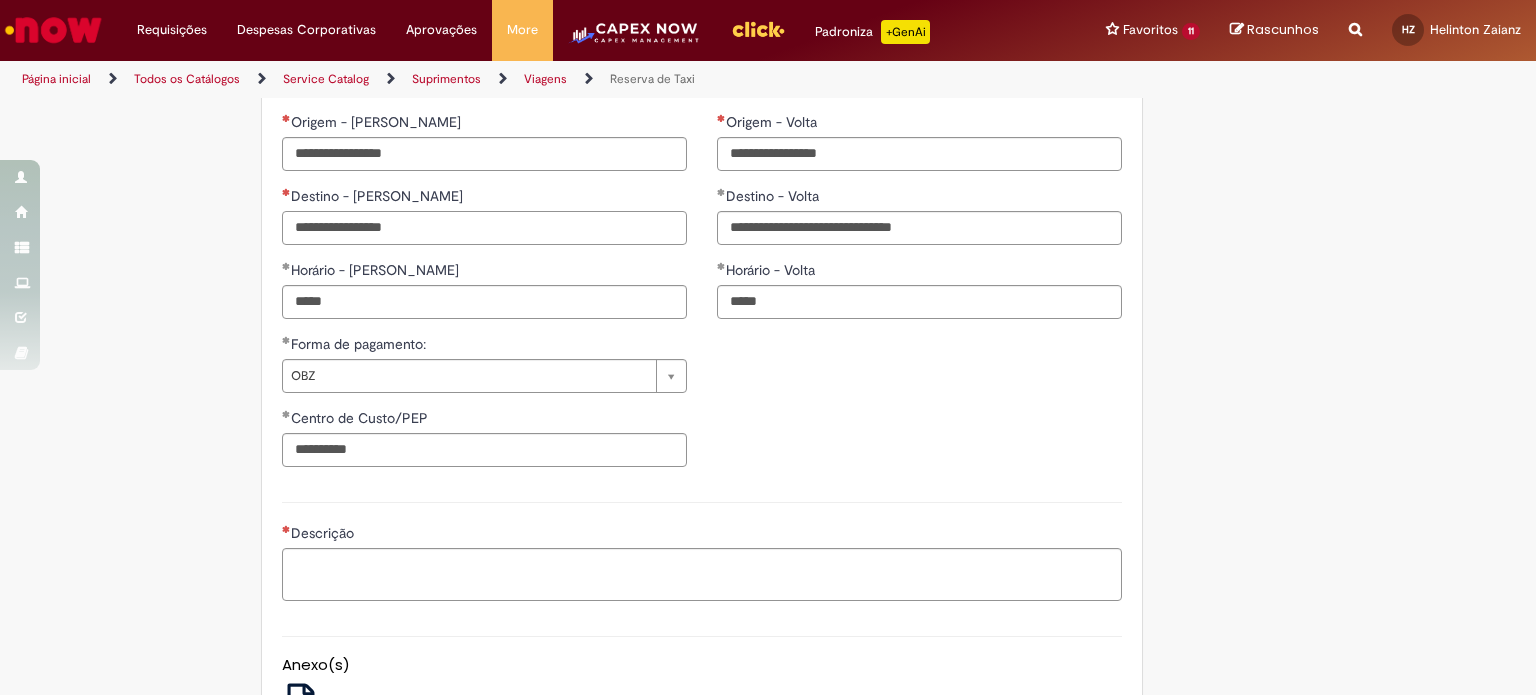 type 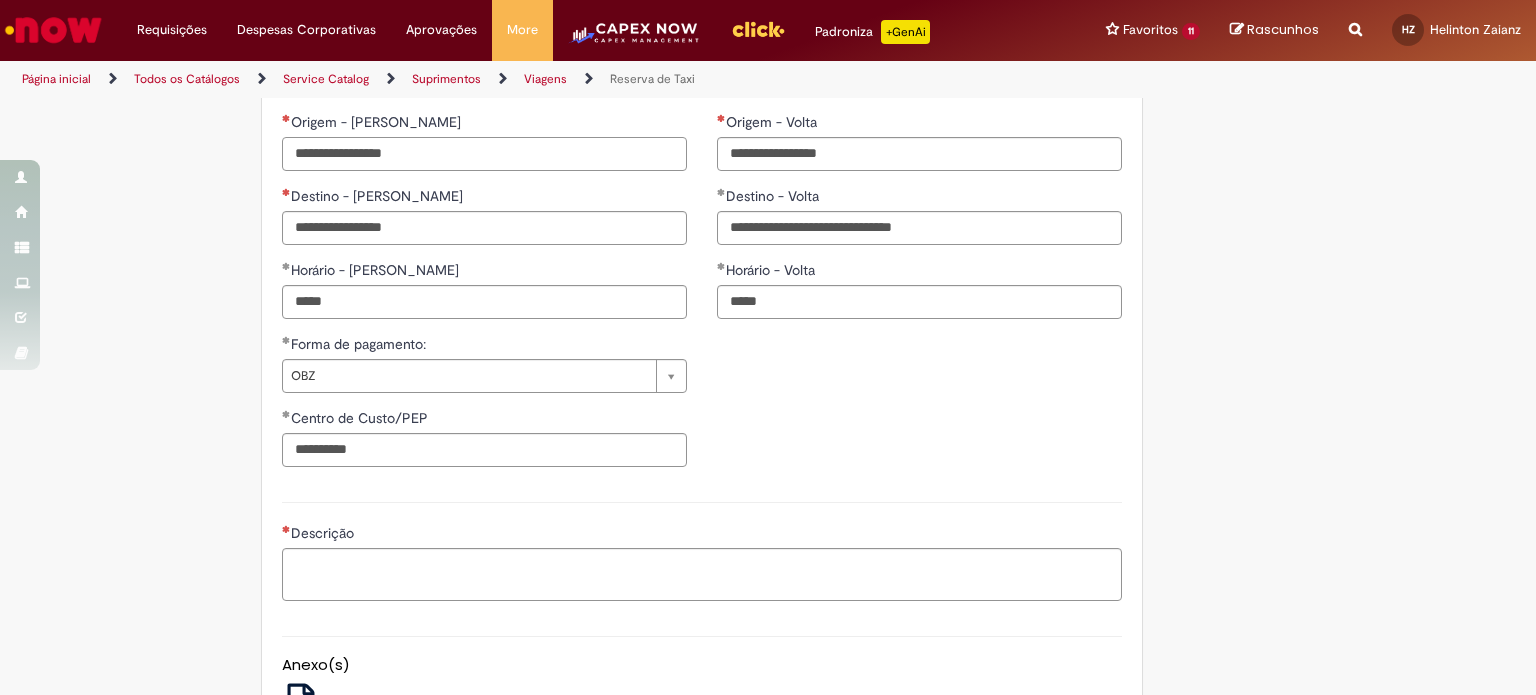 click on "Origem - [PERSON_NAME]" at bounding box center [484, 154] 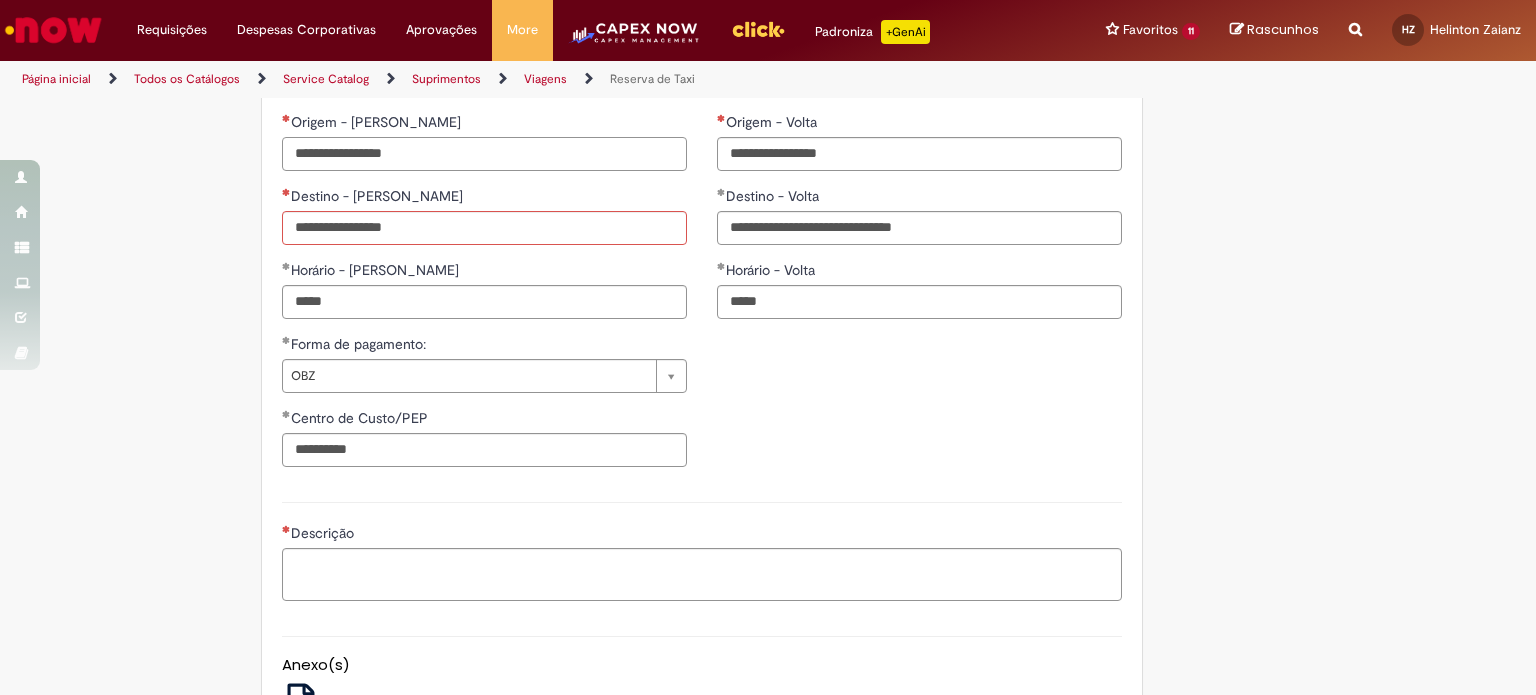 paste on "**********" 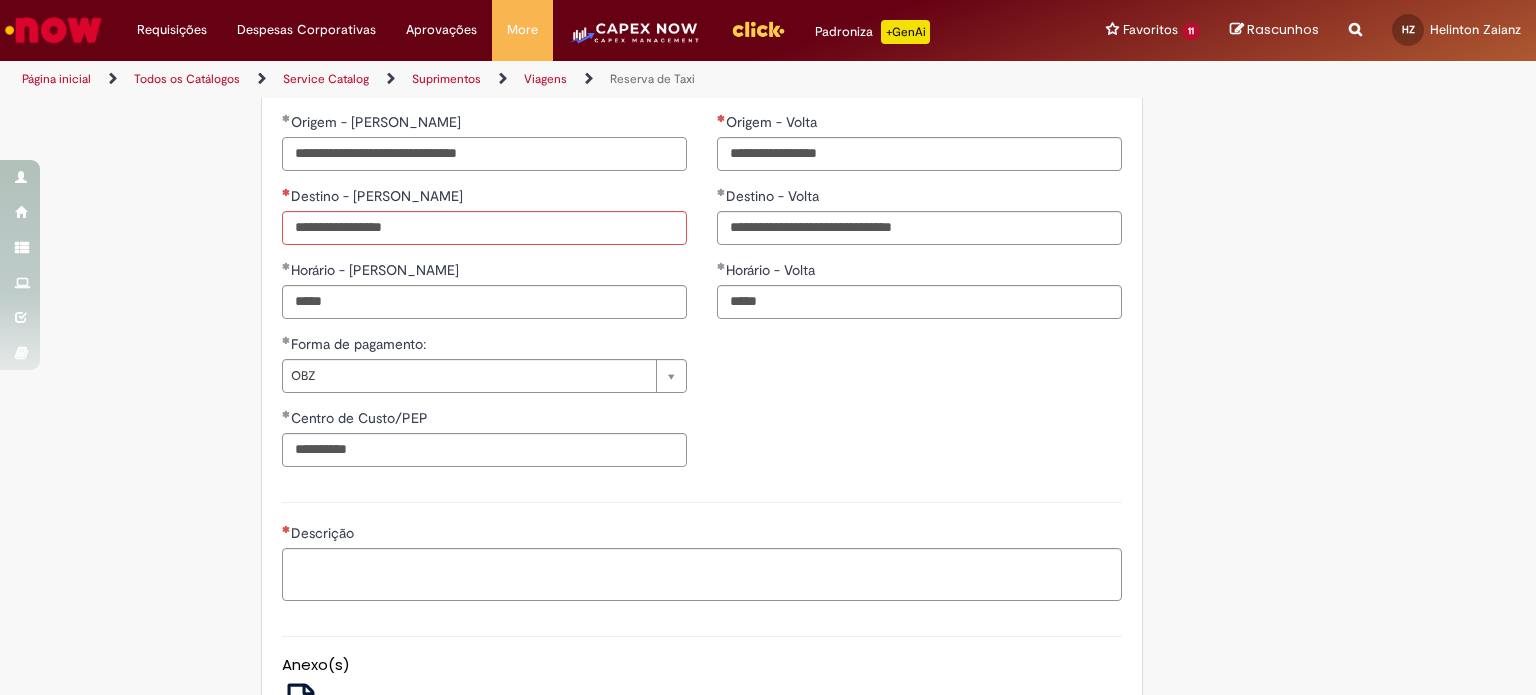 type on "**********" 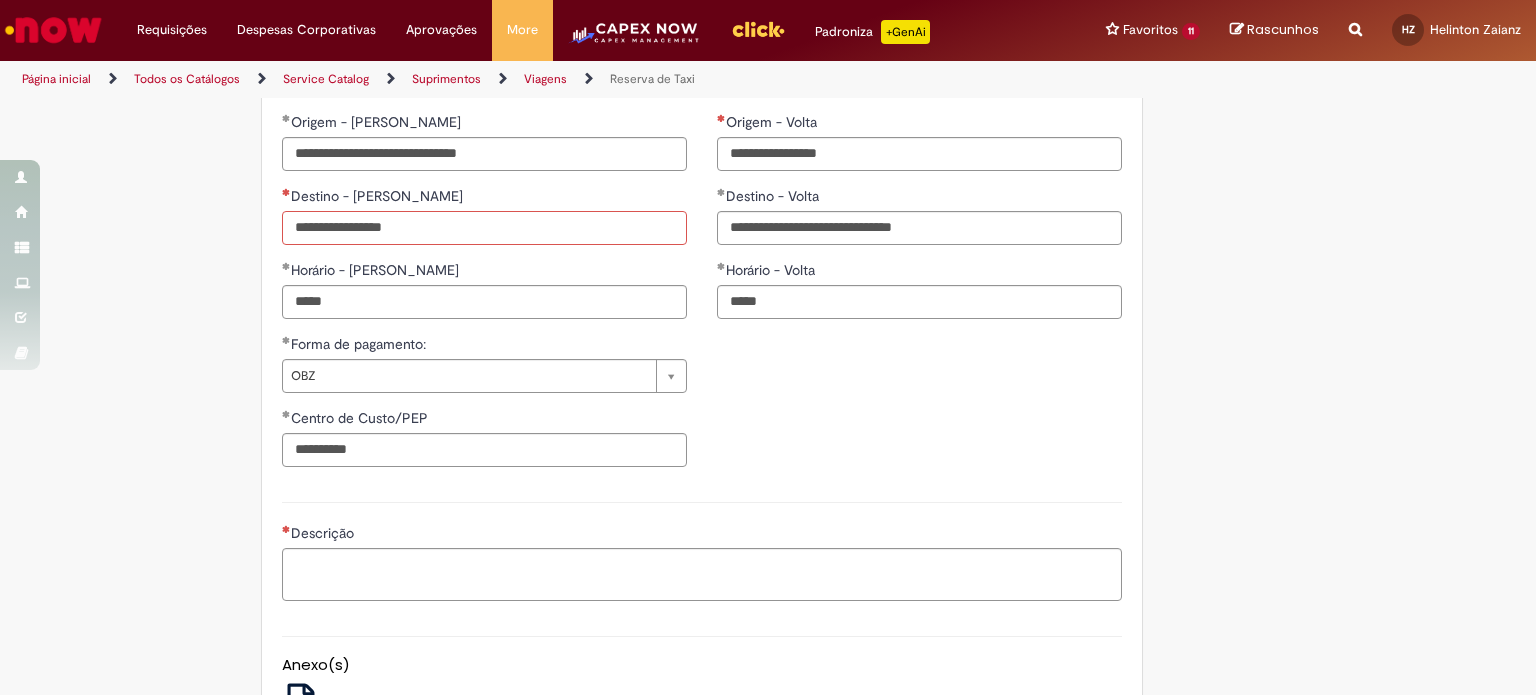 click on "Destino - [PERSON_NAME]" at bounding box center (484, 228) 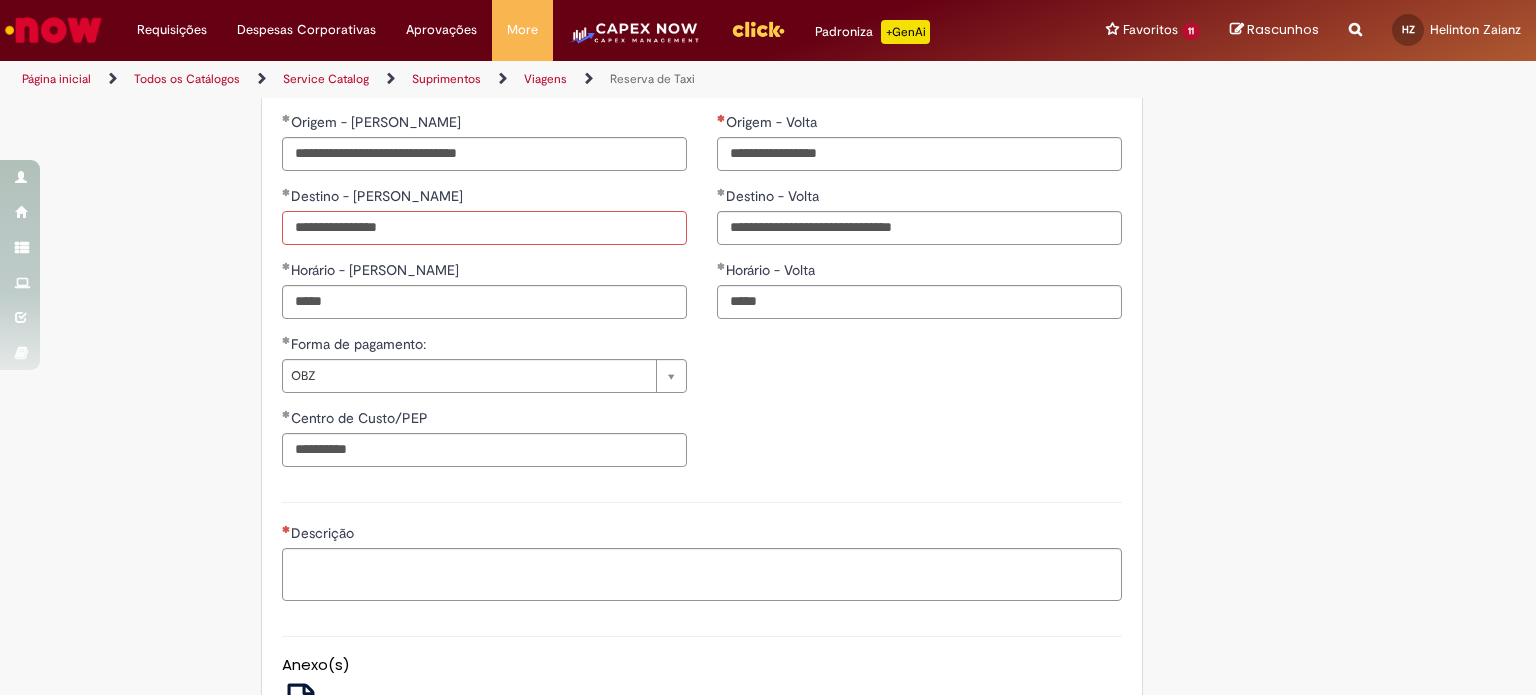 drag, startPoint x: 429, startPoint y: 225, endPoint x: 102, endPoint y: 223, distance: 327.0061 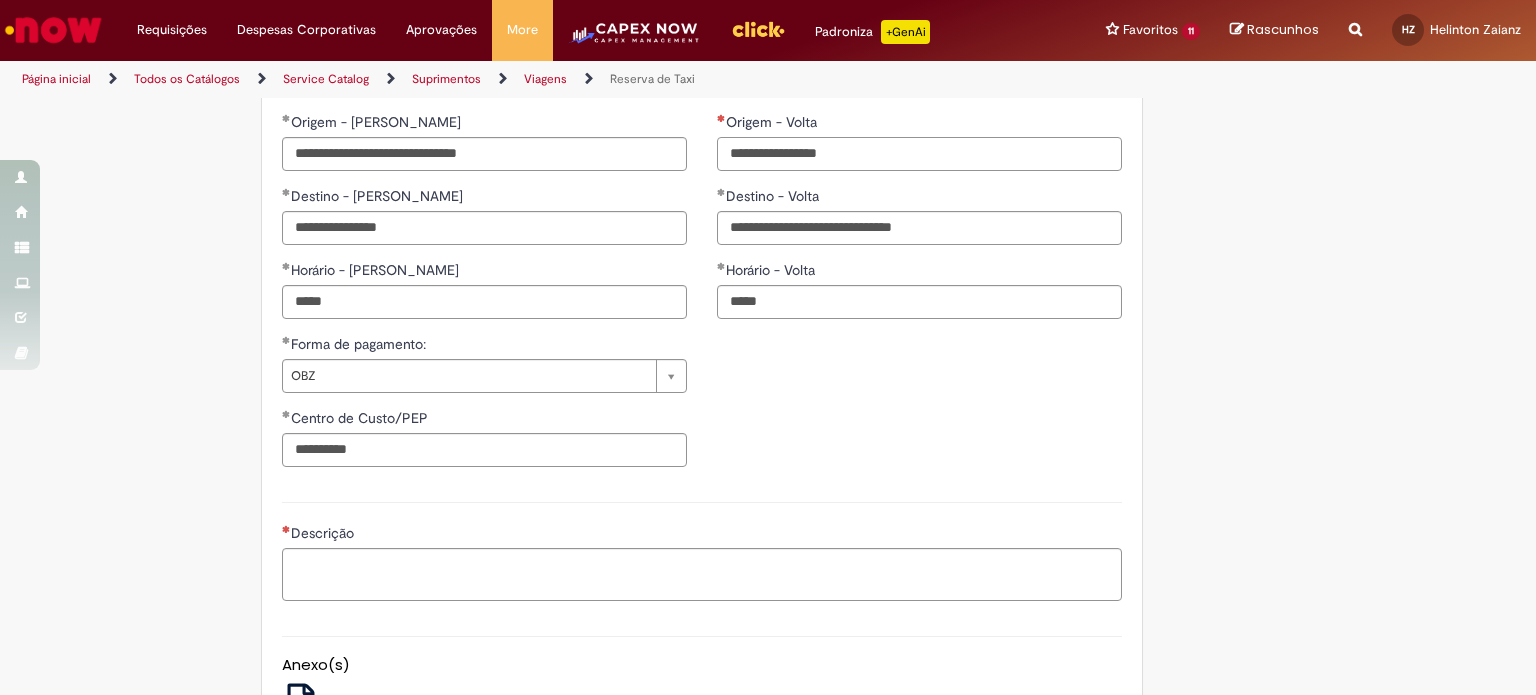 click on "Origem - Volta" at bounding box center [919, 154] 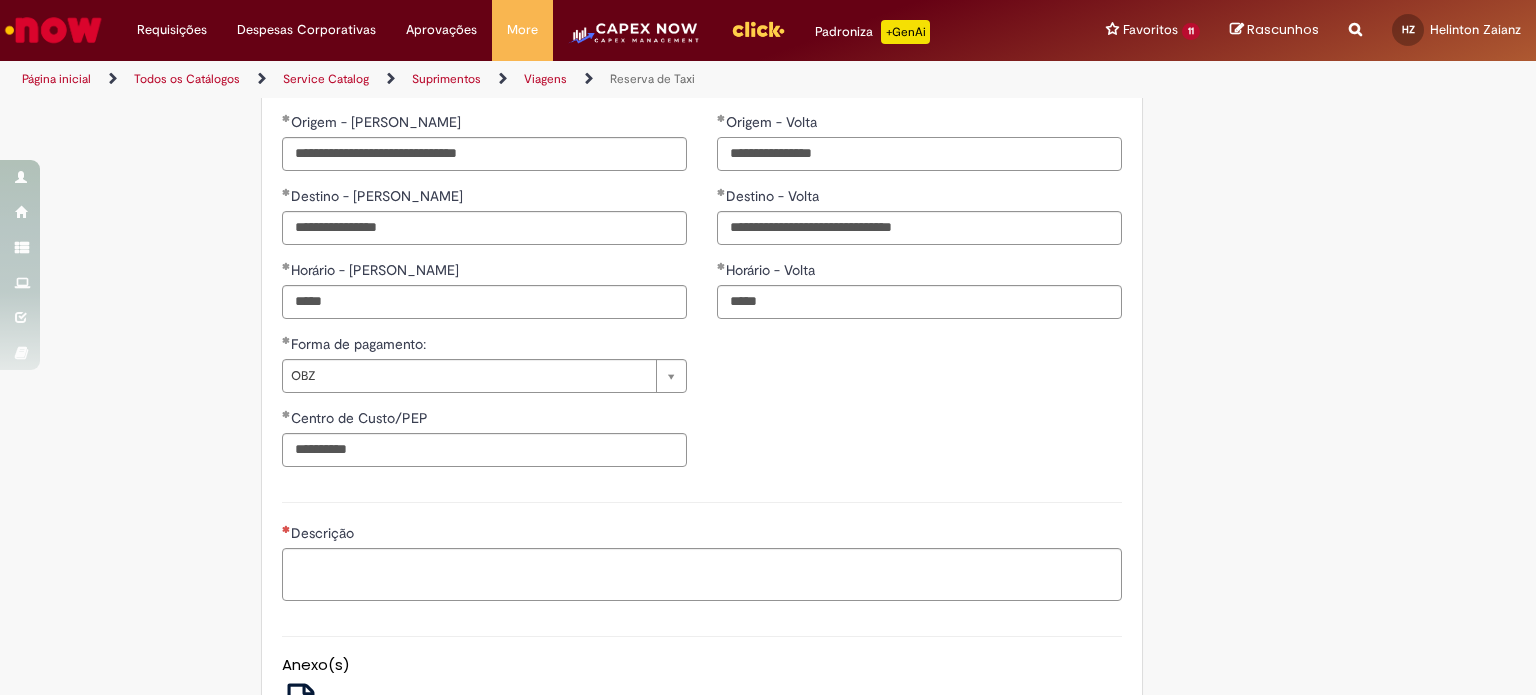 type on "**********" 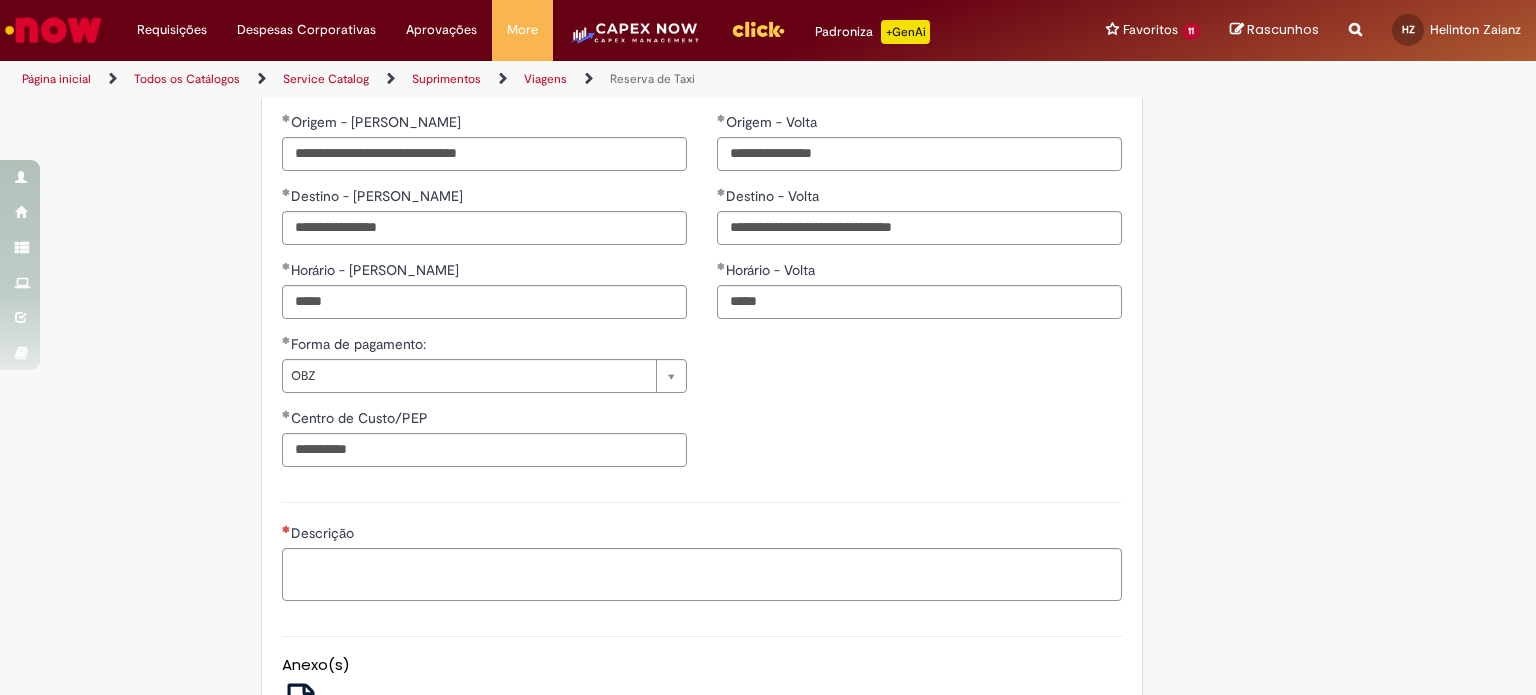 click on "Descrição" at bounding box center (702, 549) 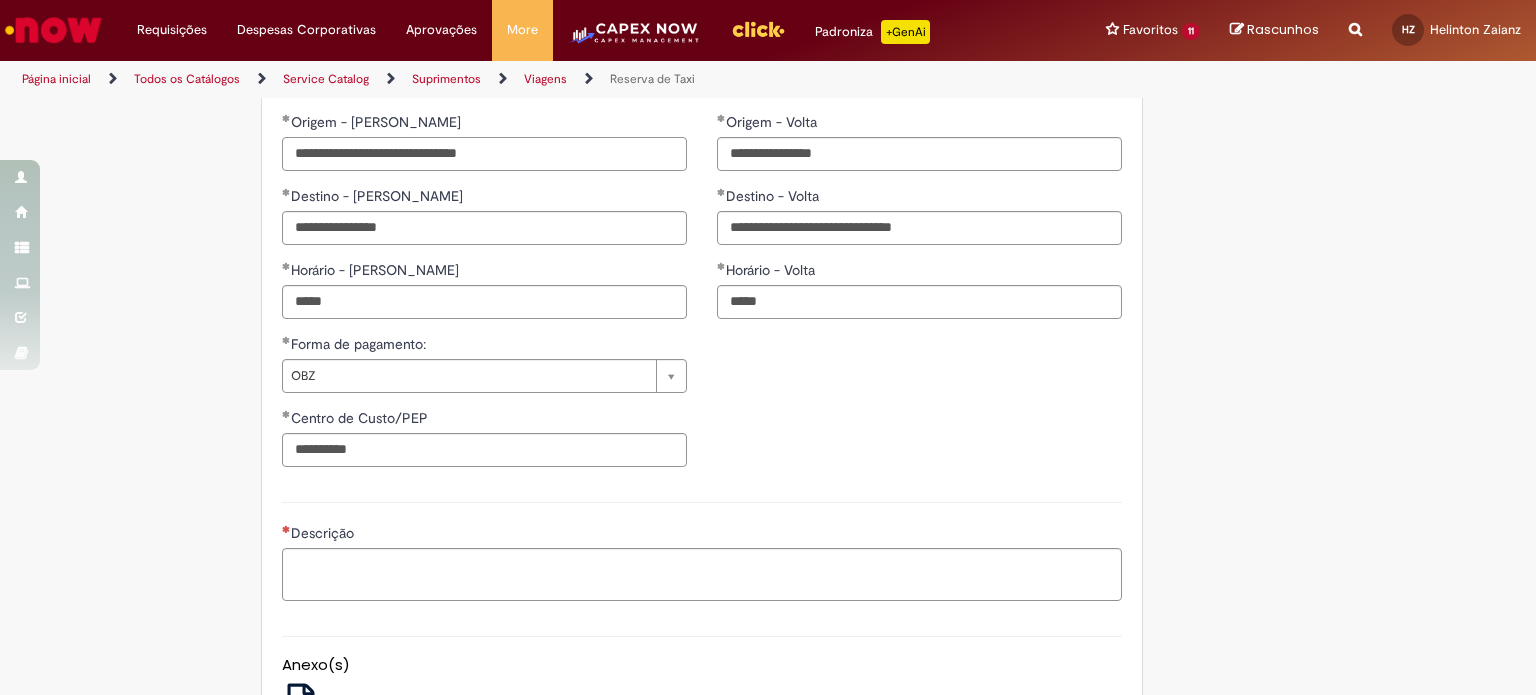drag, startPoint x: 516, startPoint y: 157, endPoint x: 51, endPoint y: 135, distance: 465.52014 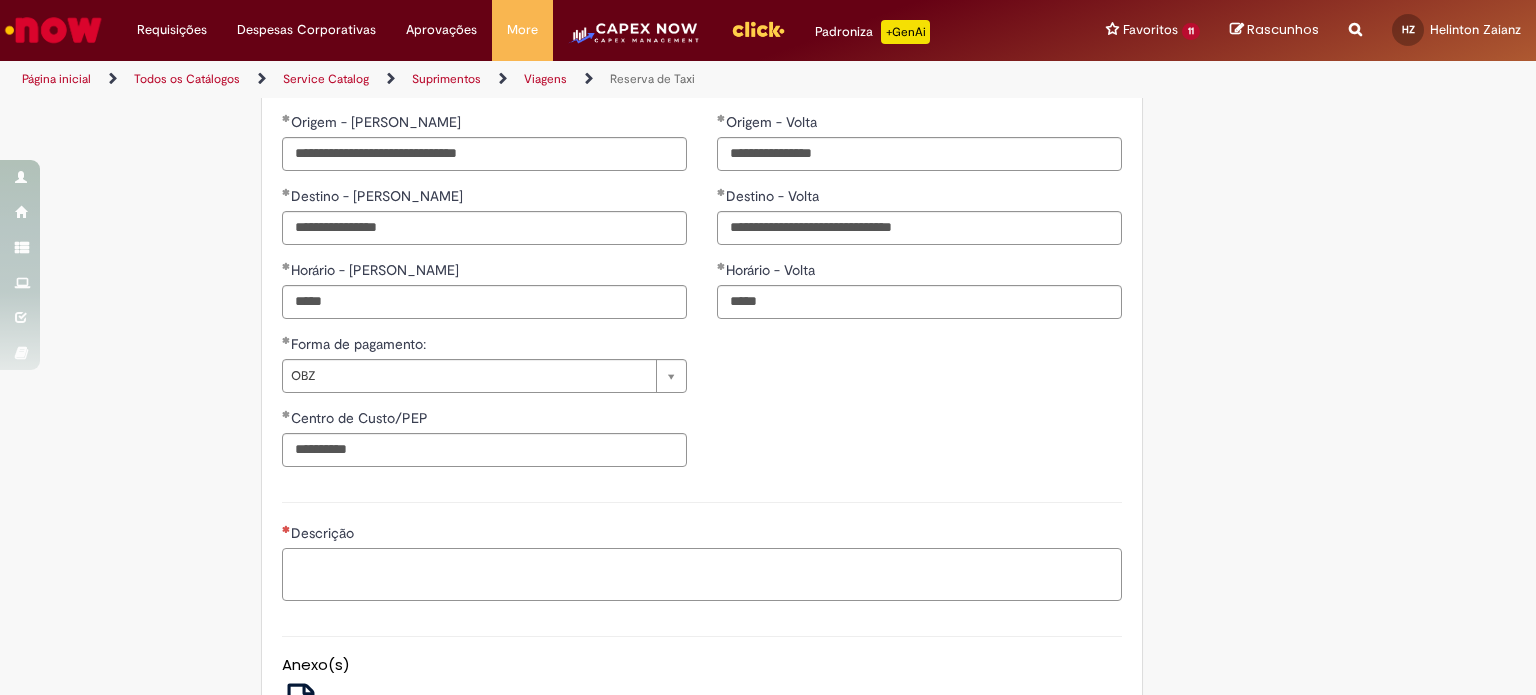 click on "Descrição" at bounding box center (702, 575) 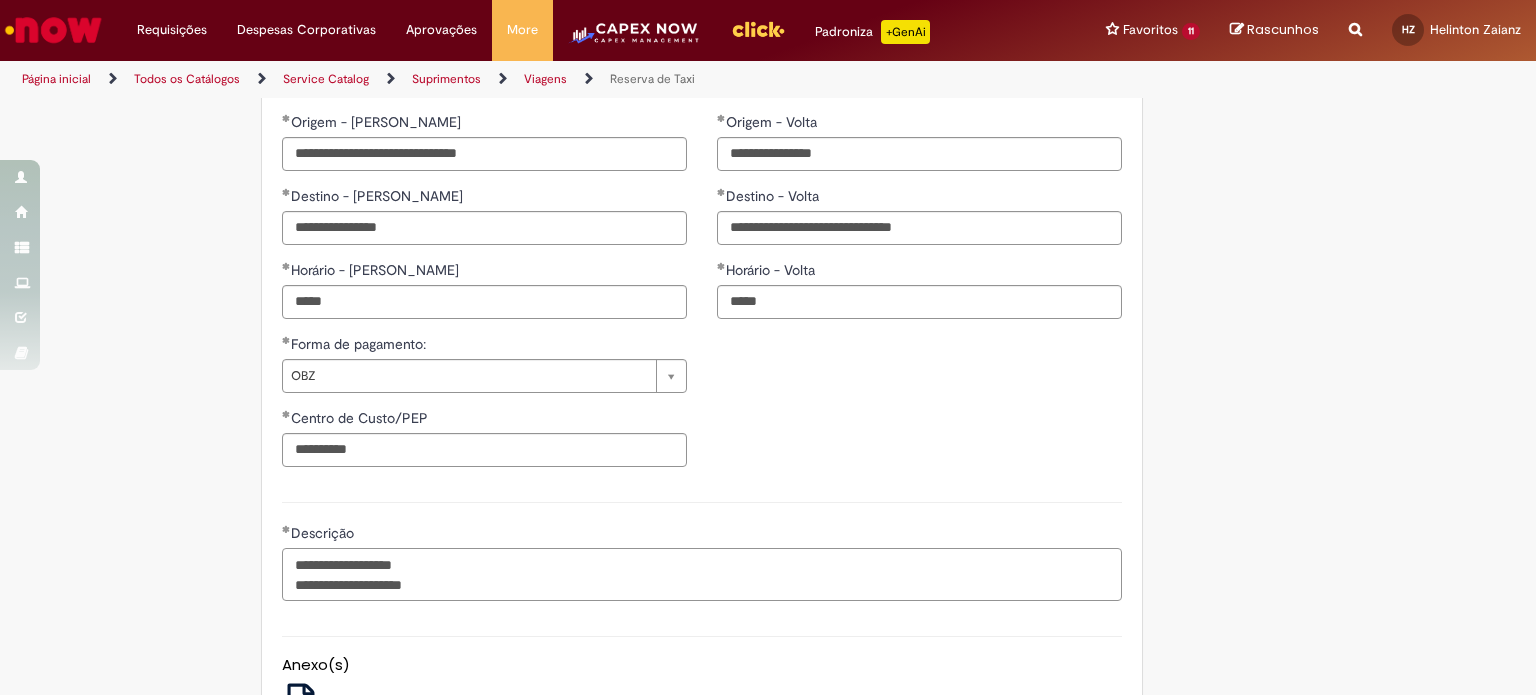 paste on "**********" 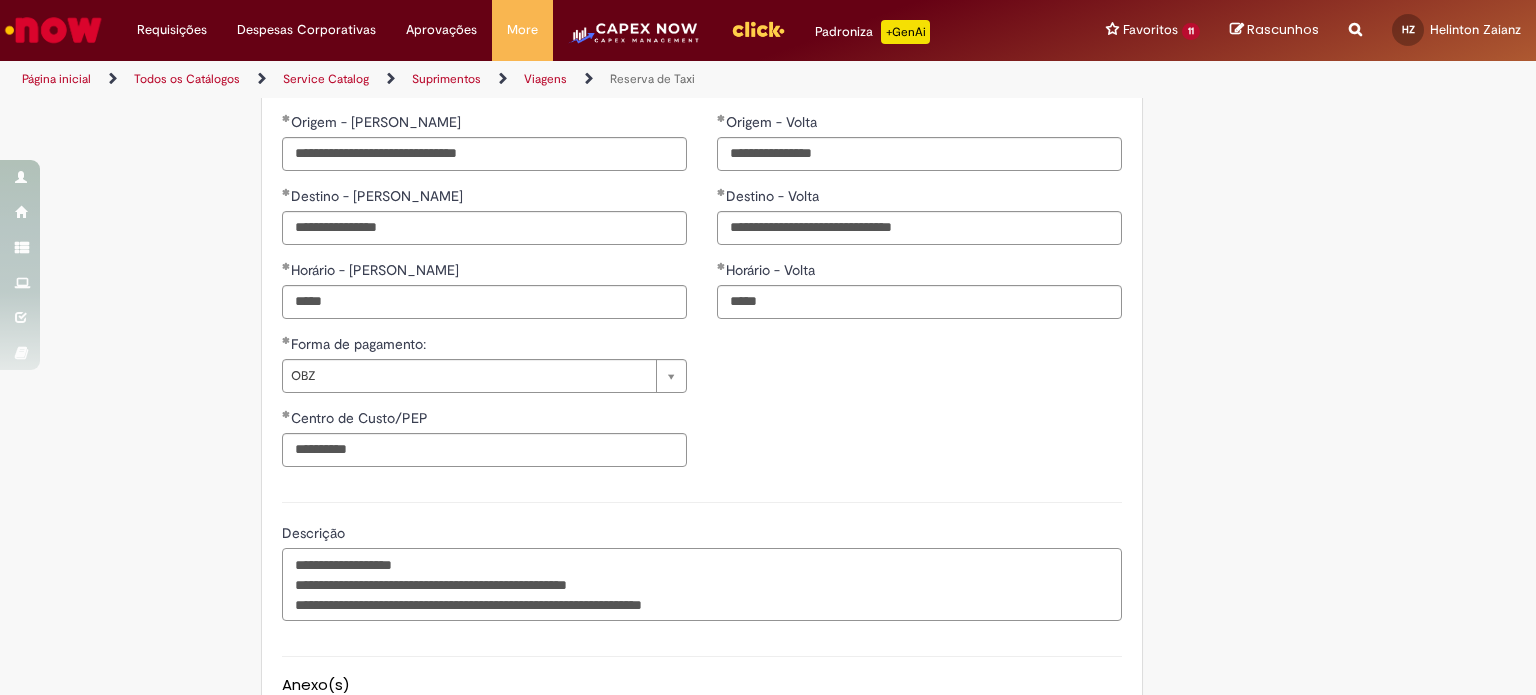 click on "**********" at bounding box center (702, 585) 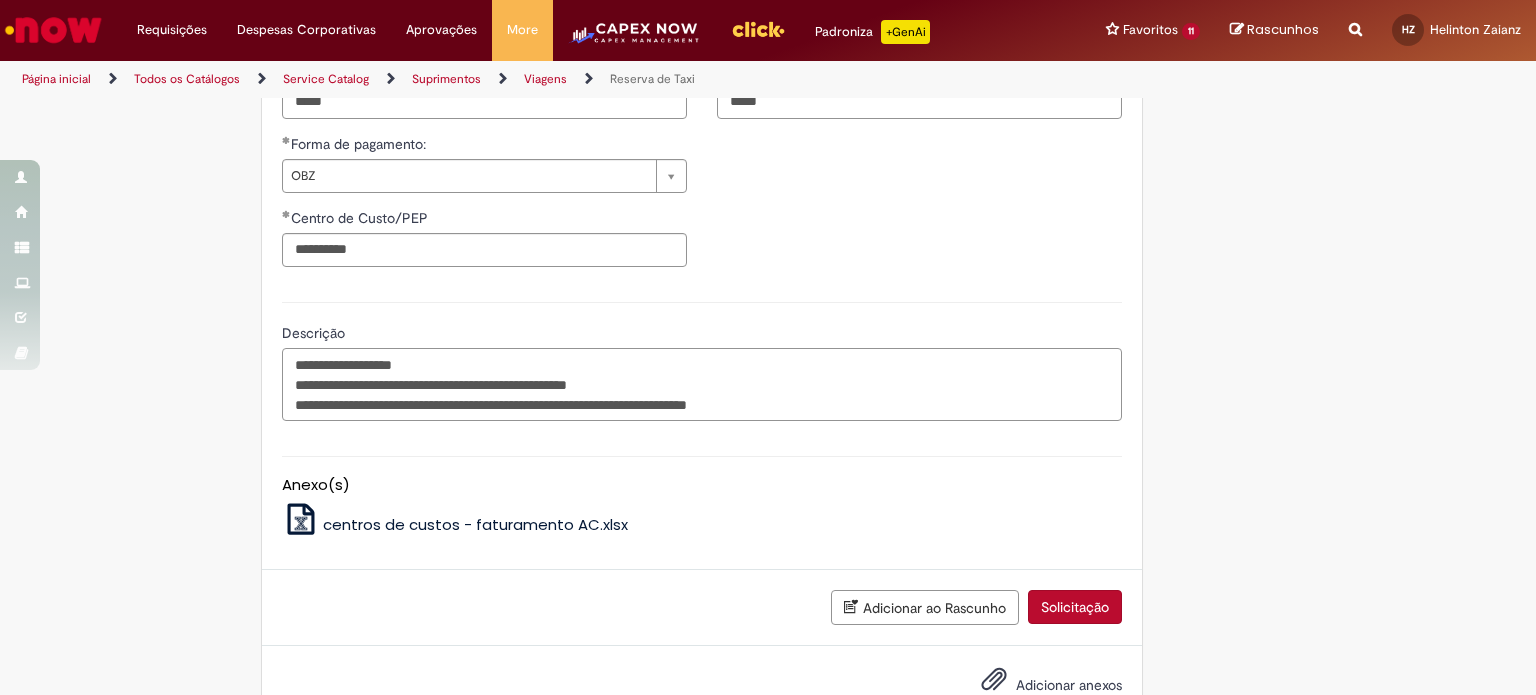 scroll, scrollTop: 1856, scrollLeft: 0, axis: vertical 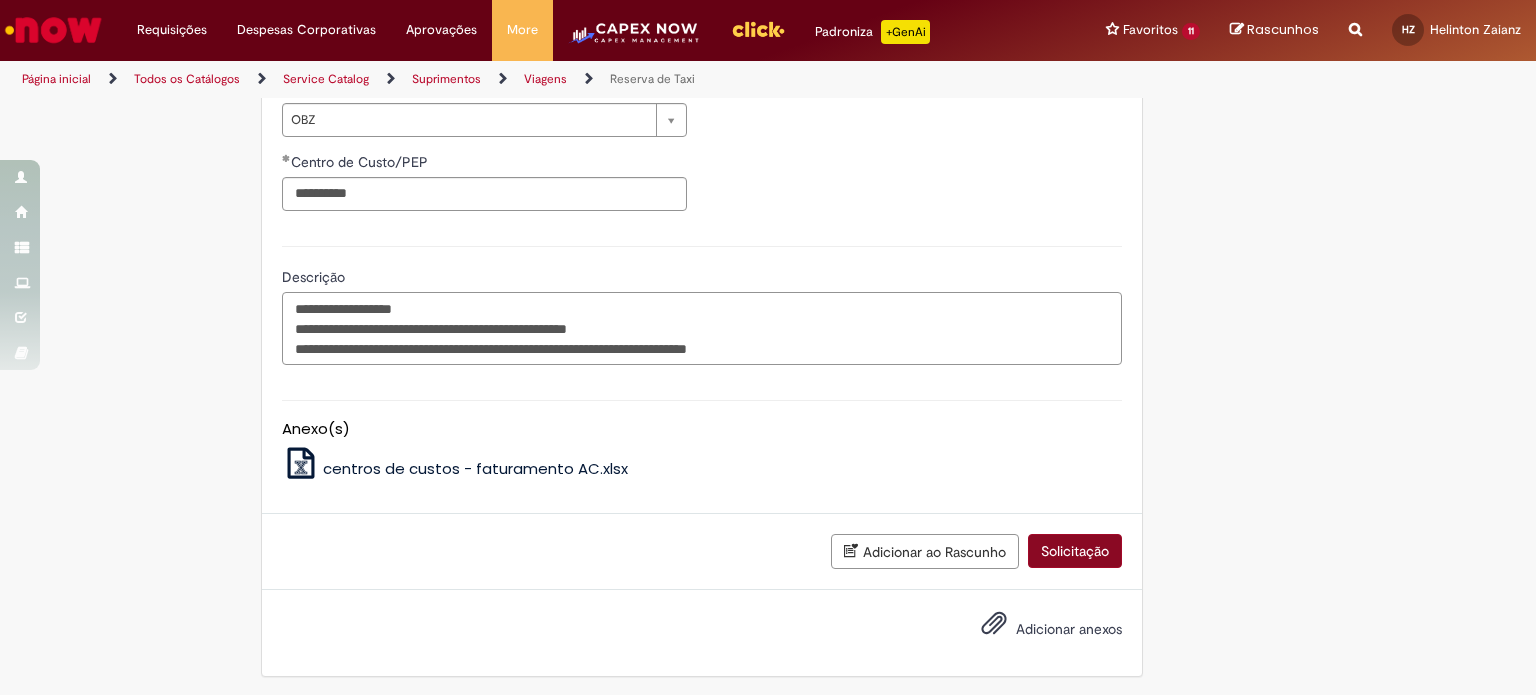 type on "**********" 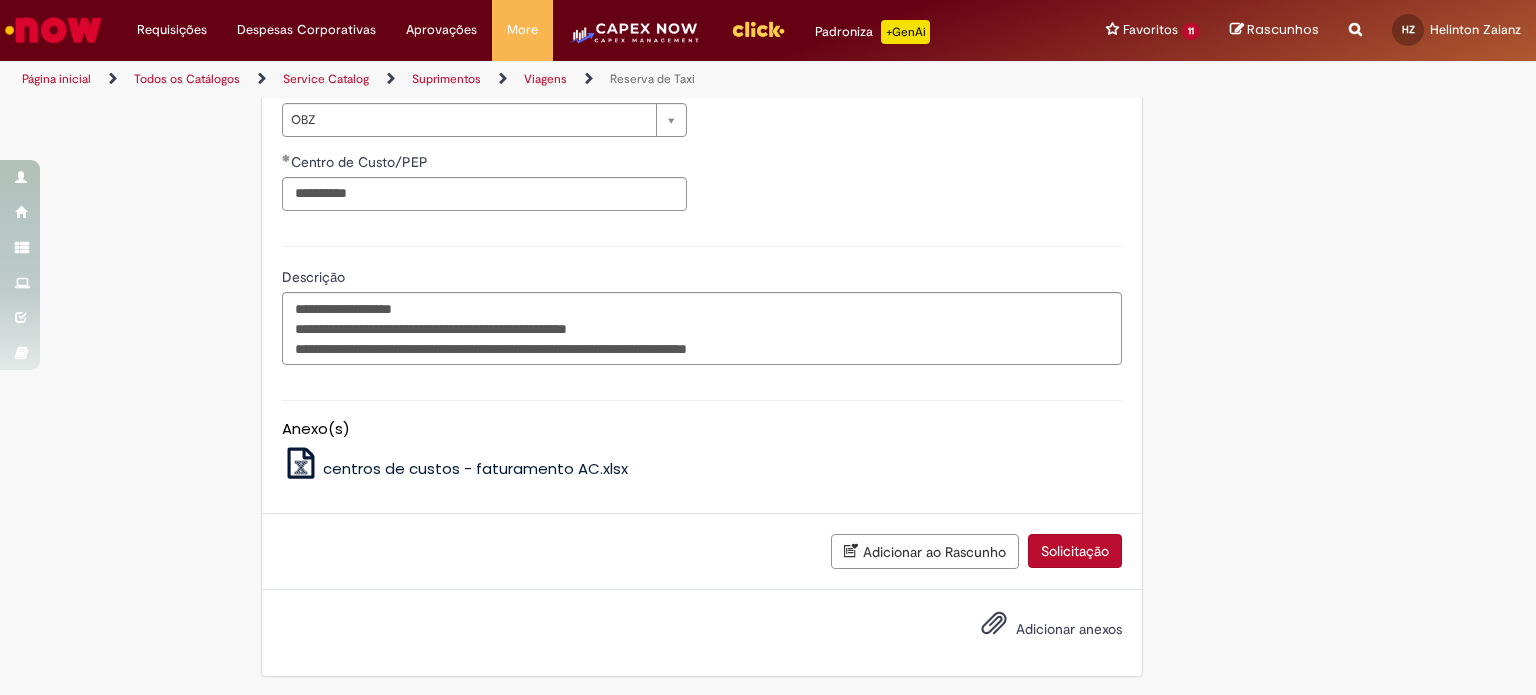 click on "Solicitação" at bounding box center [1075, 551] 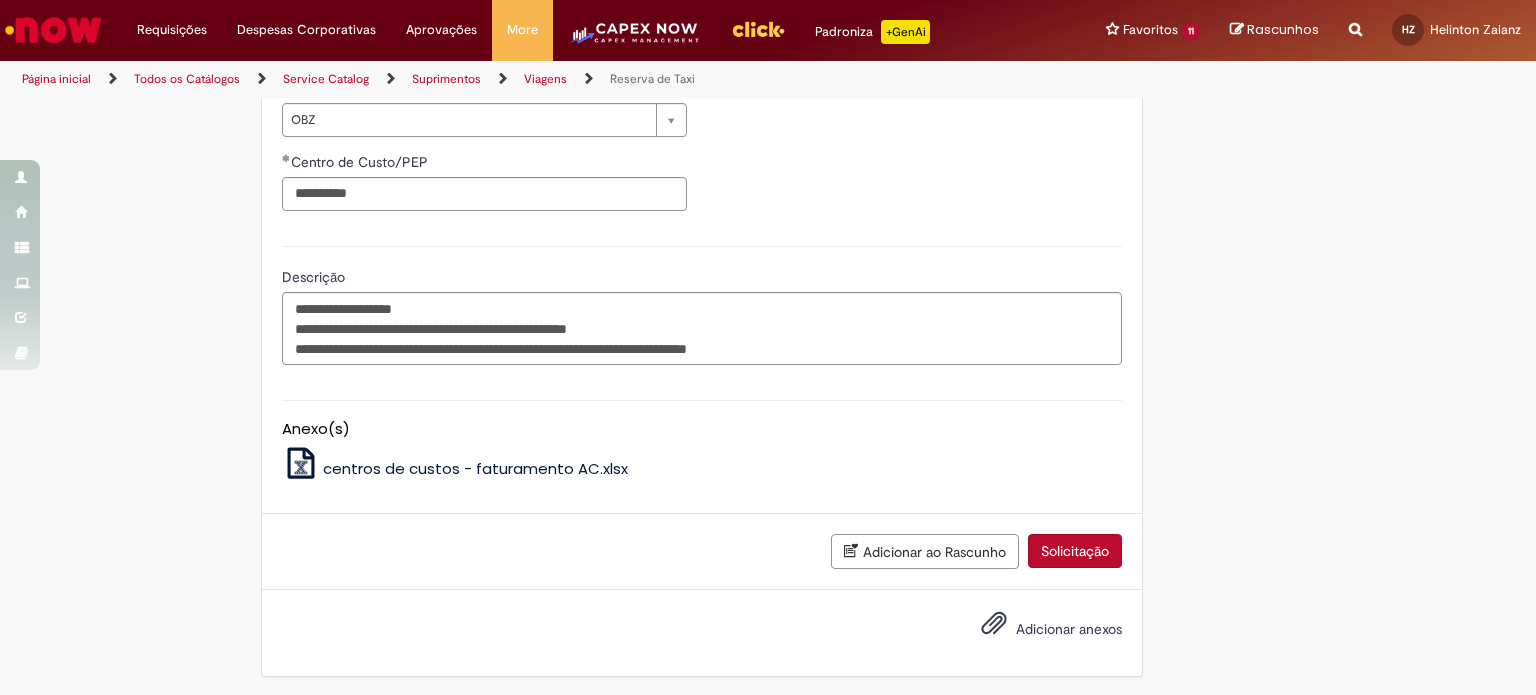 scroll, scrollTop: 1810, scrollLeft: 0, axis: vertical 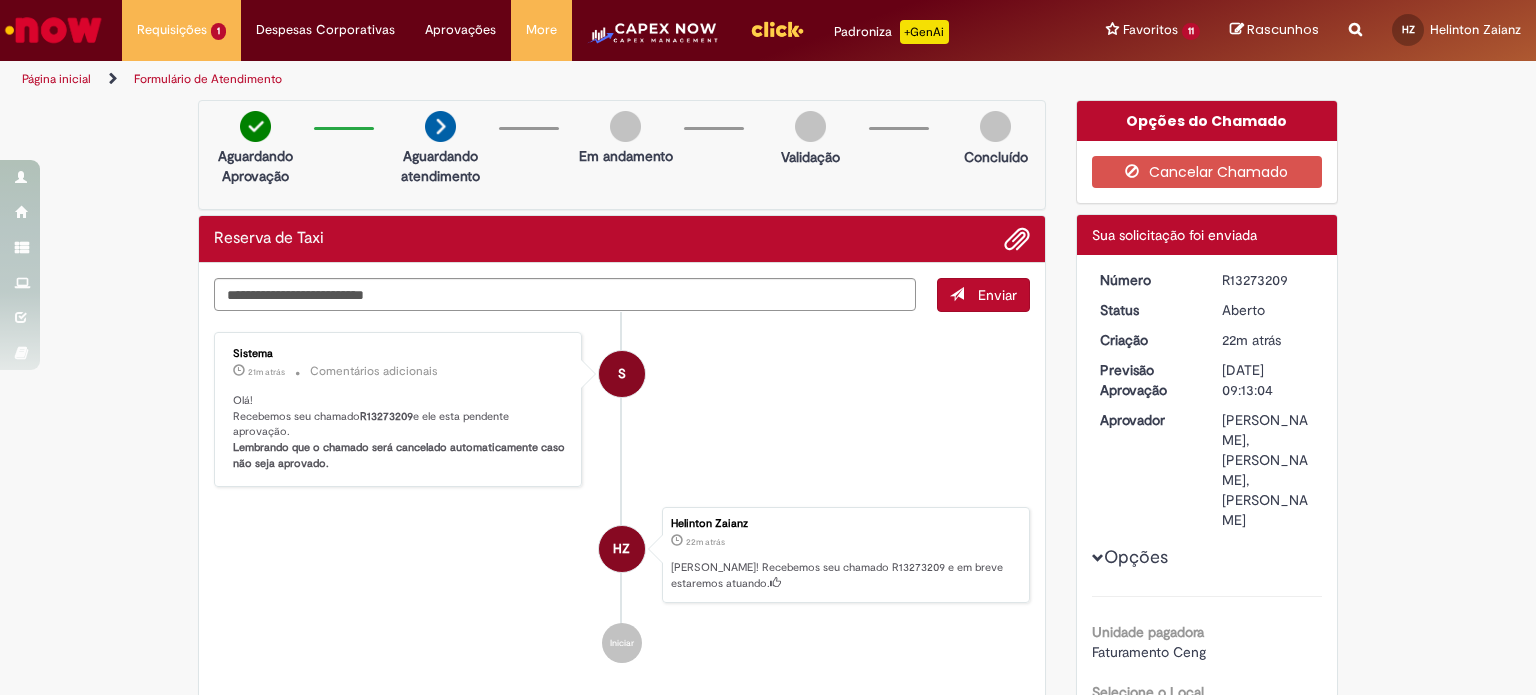 click on "HZ
Helinton Zaianz
22m atrás 22 minutos atrás
[PERSON_NAME]! Recebemos seu chamado R13273209 e em breve estaremos atuando." at bounding box center [622, 555] 